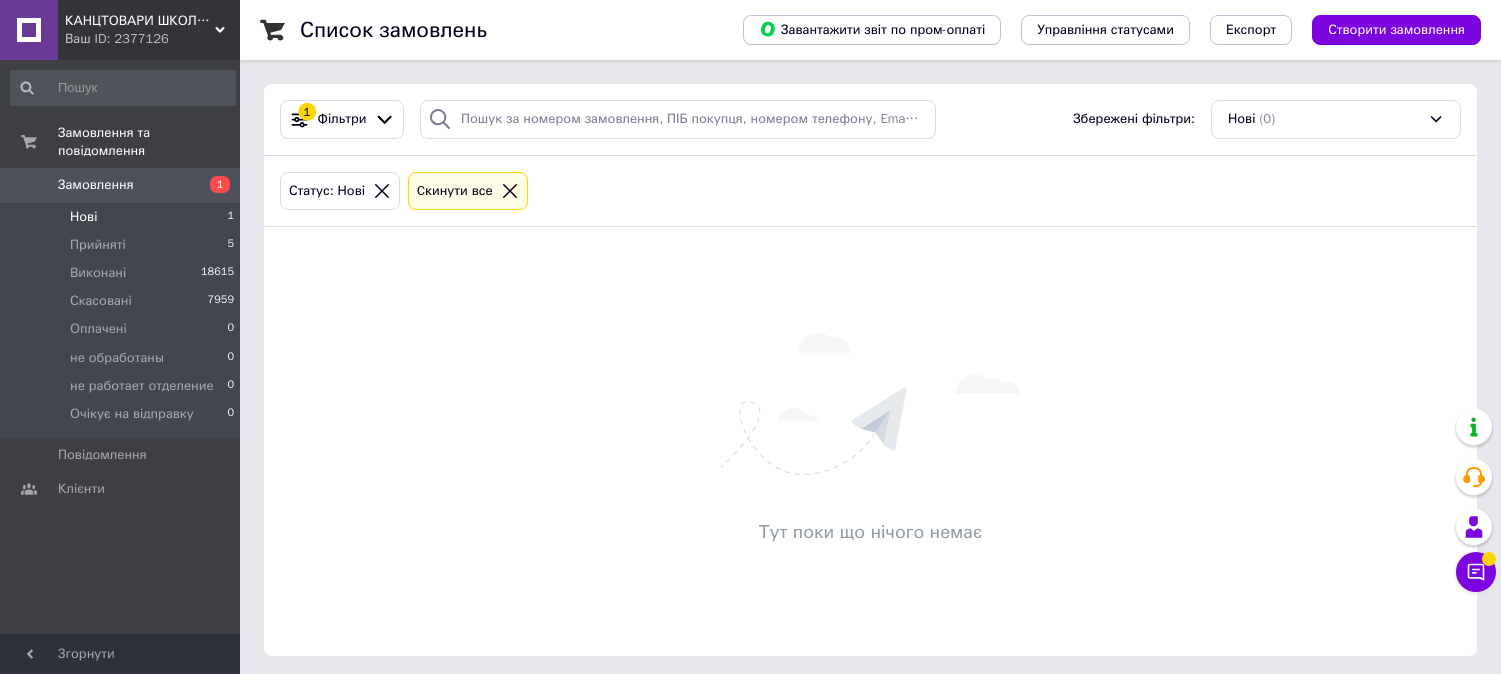 scroll, scrollTop: 0, scrollLeft: 0, axis: both 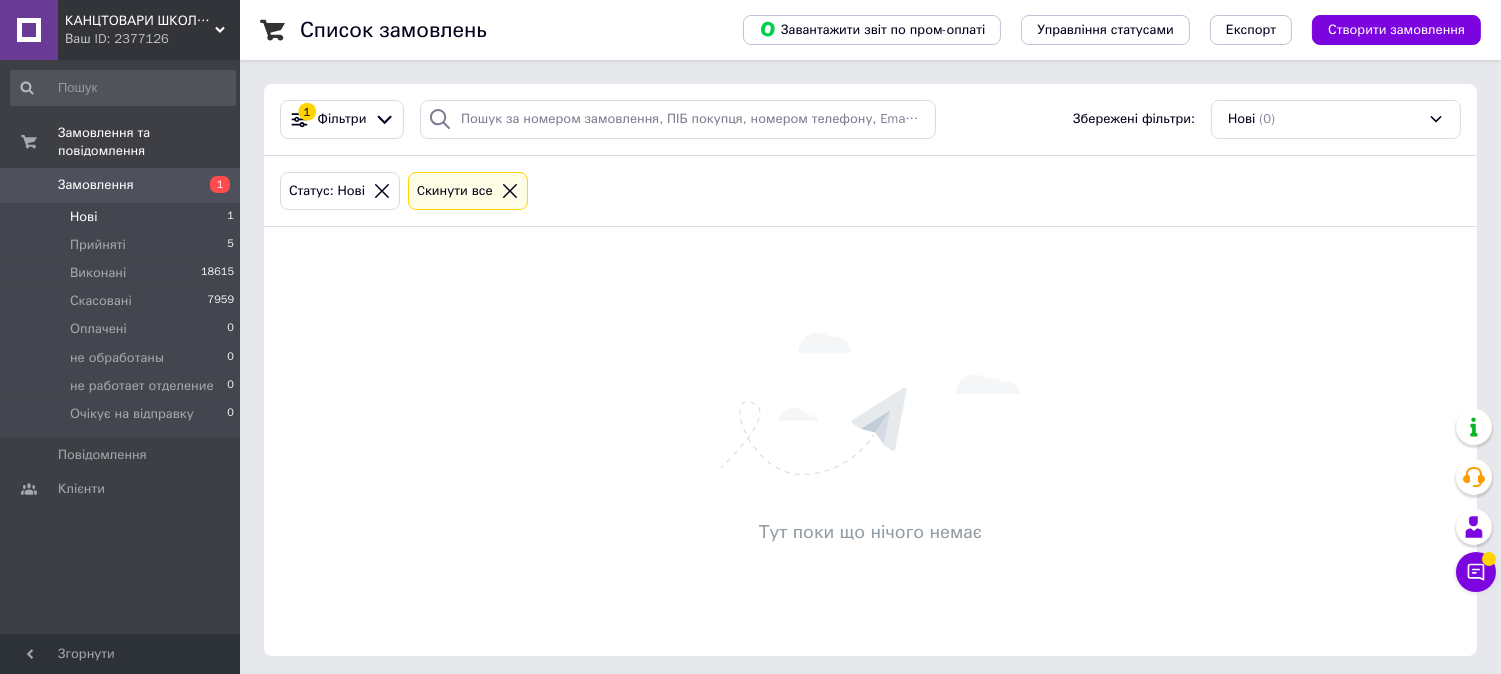 click on "Нові 1" at bounding box center (123, 217) 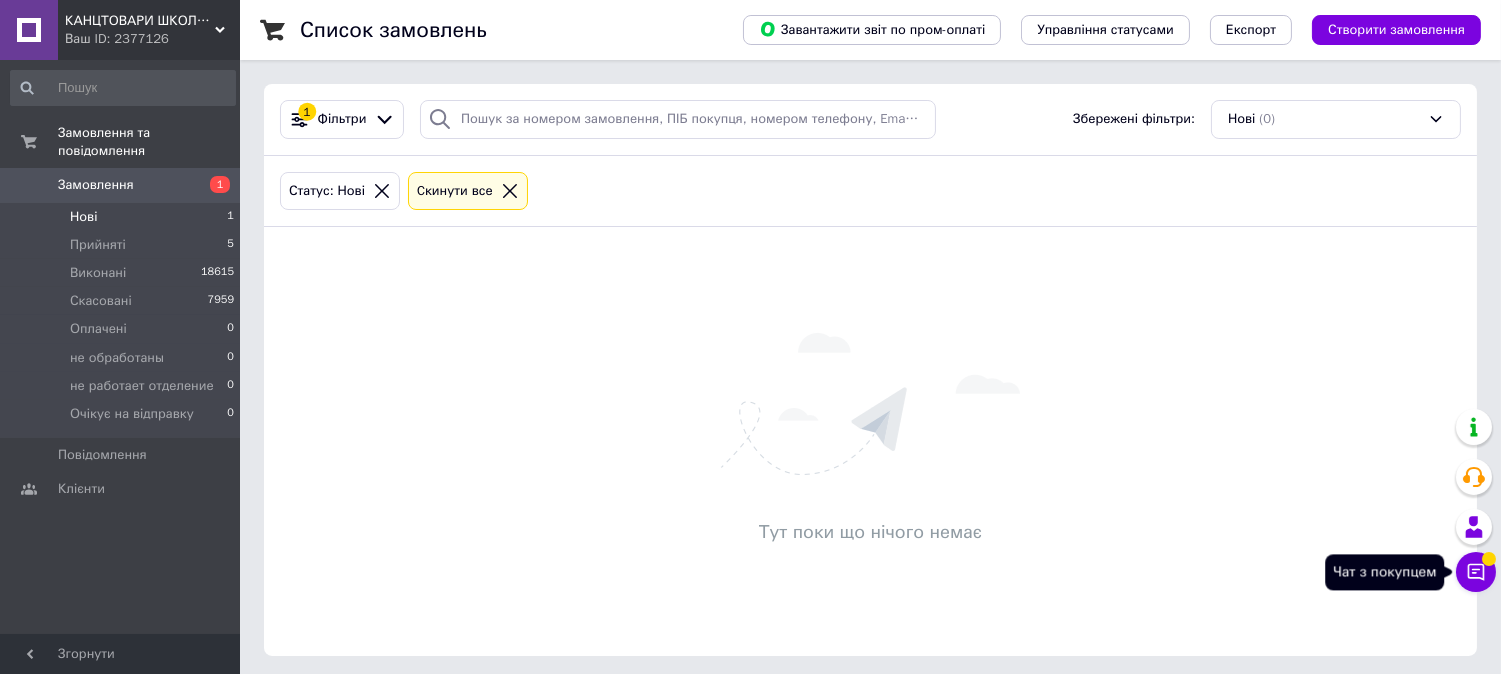 click 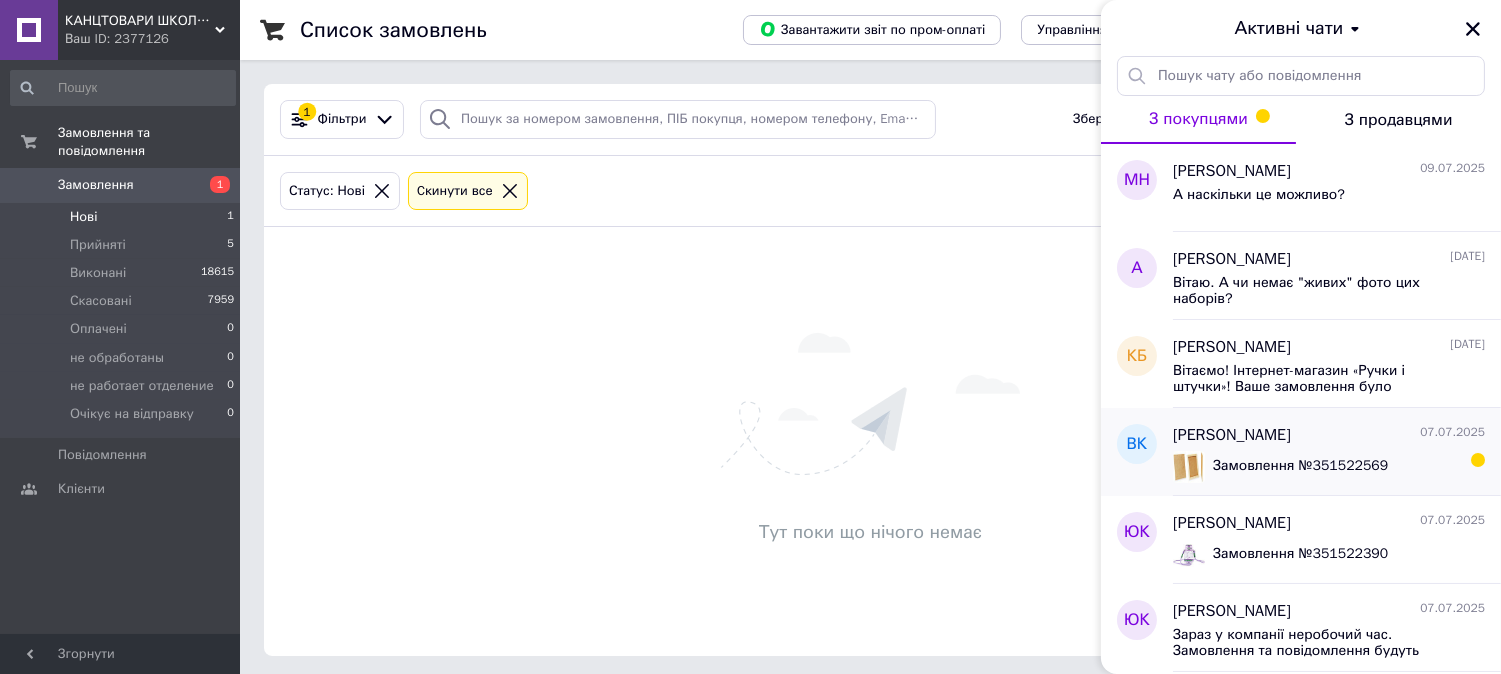 click on "Замовлення № 351522569" at bounding box center (1300, 465) 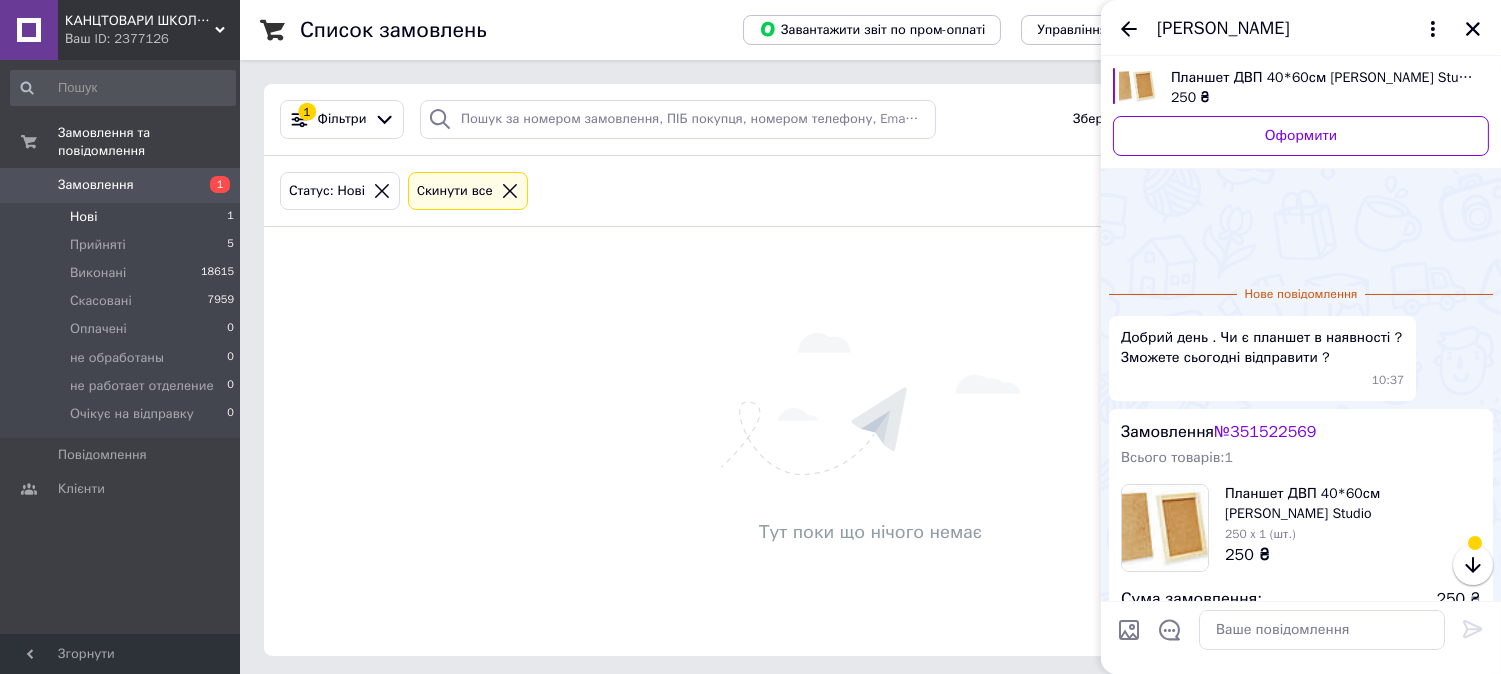 scroll, scrollTop: 110, scrollLeft: 0, axis: vertical 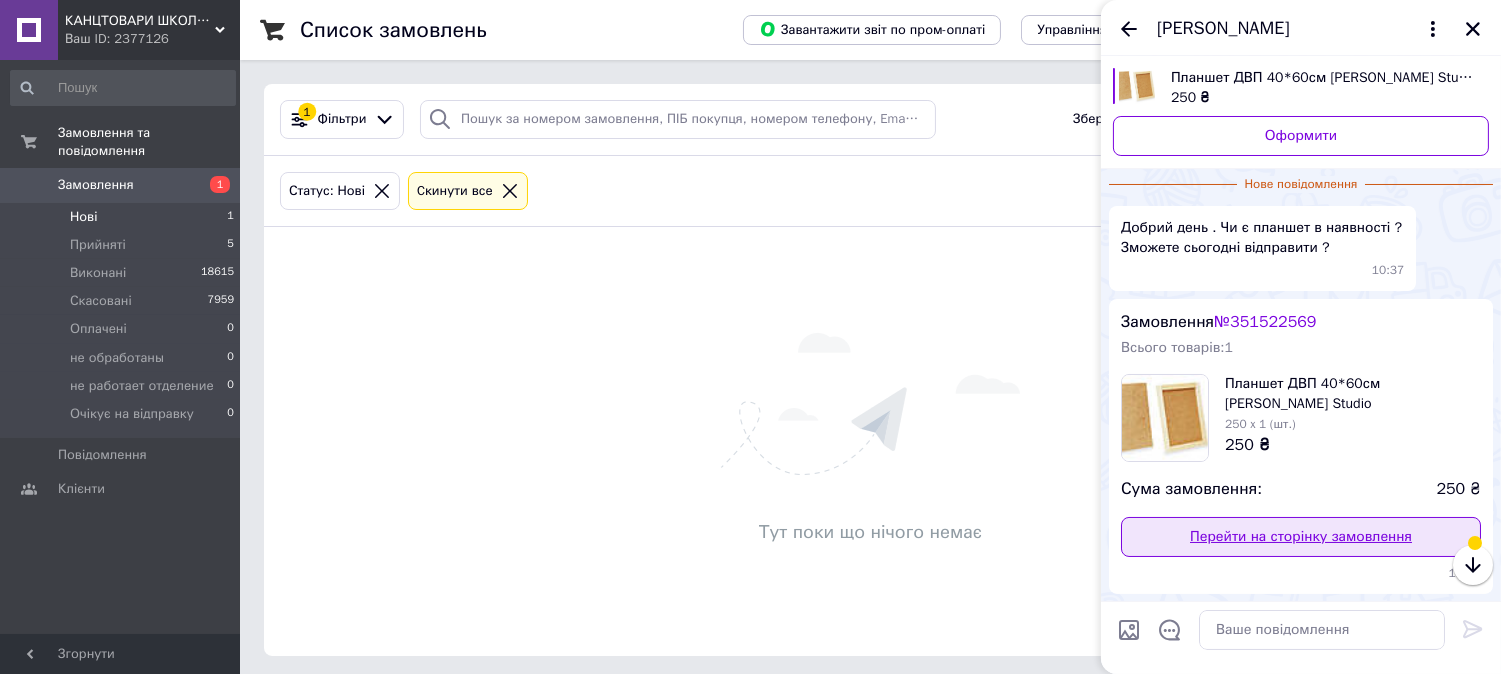 click on "Перейти на сторінку замовлення" at bounding box center [1301, 537] 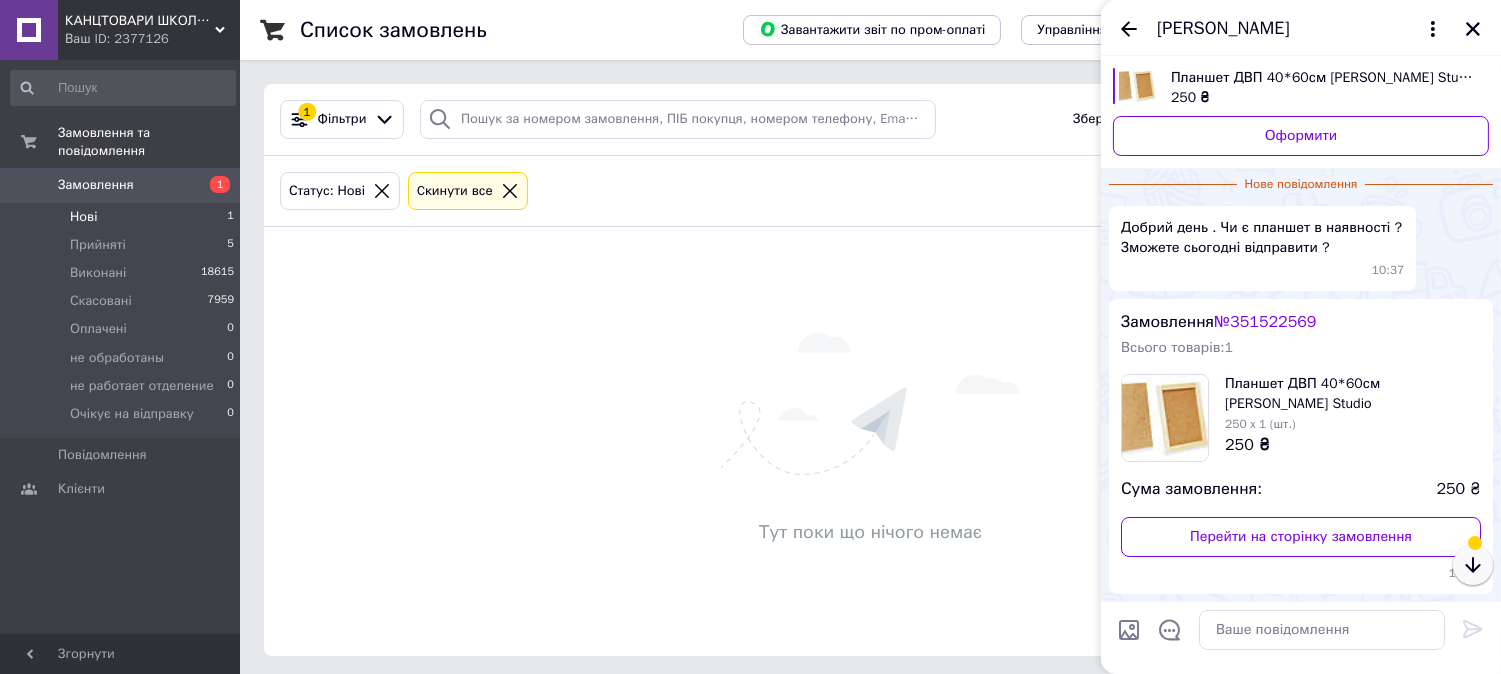 click 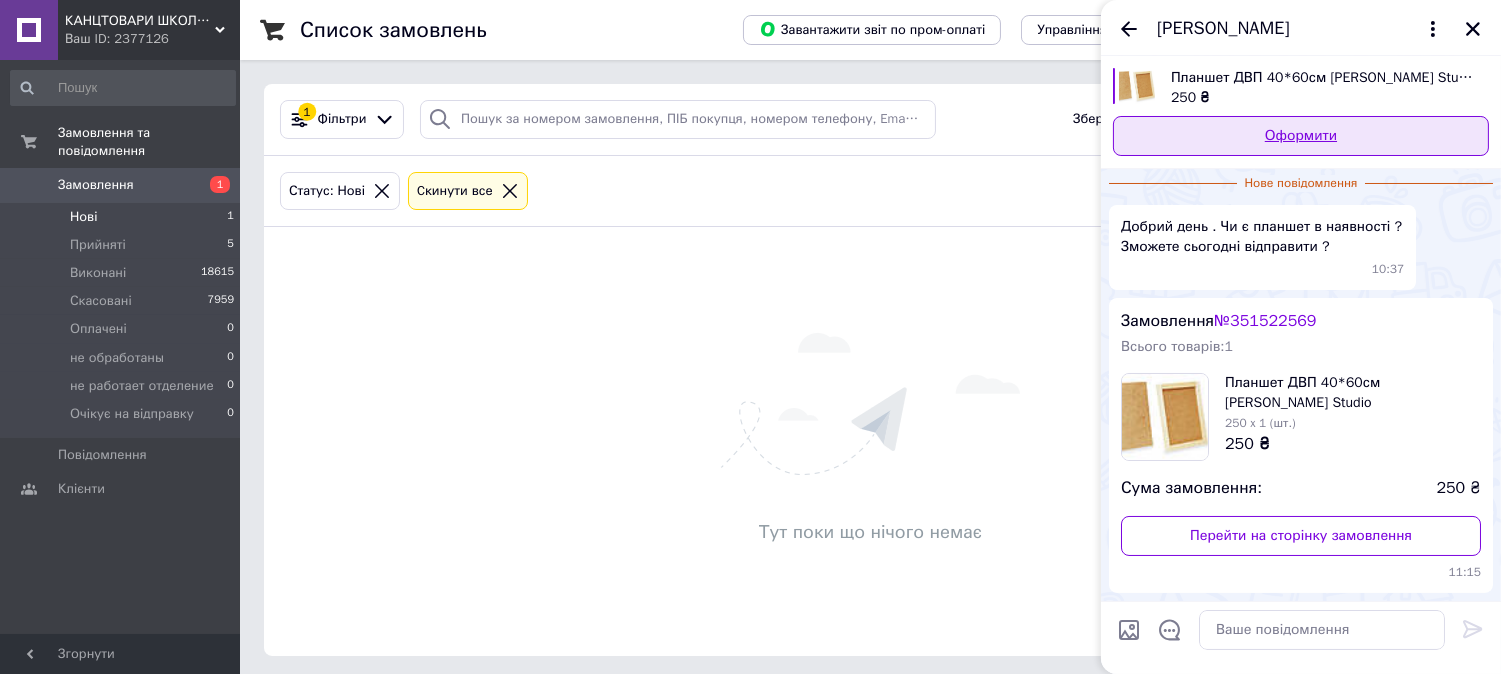scroll, scrollTop: 60, scrollLeft: 0, axis: vertical 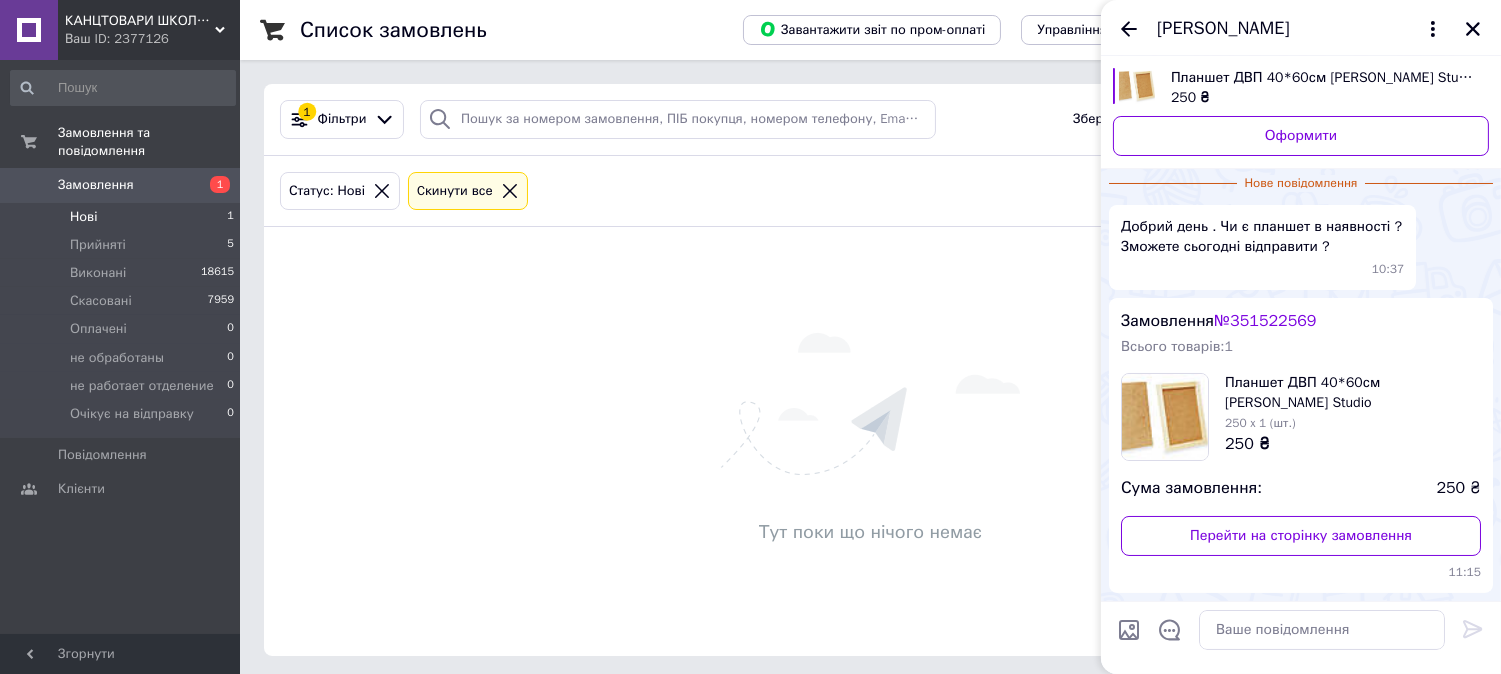 click 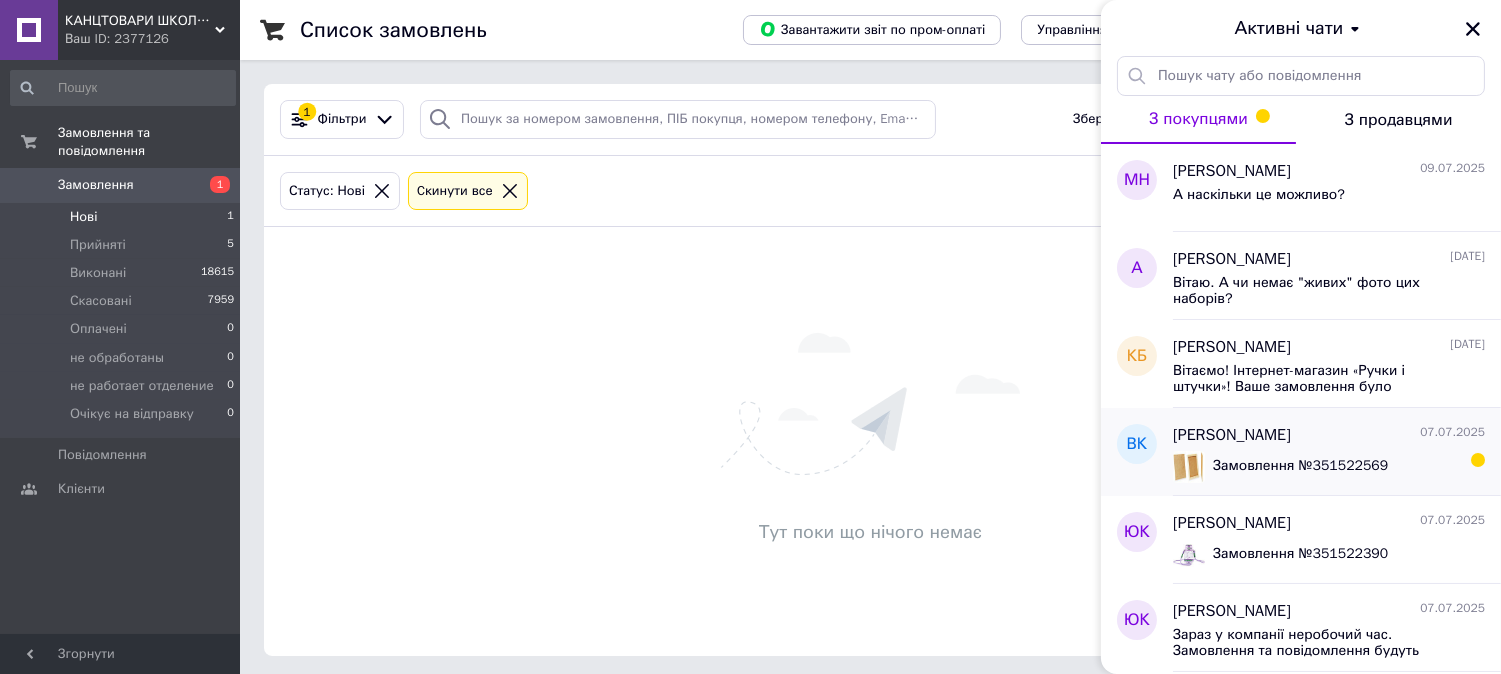 click on "Замовлення № 351522569" at bounding box center (1329, 465) 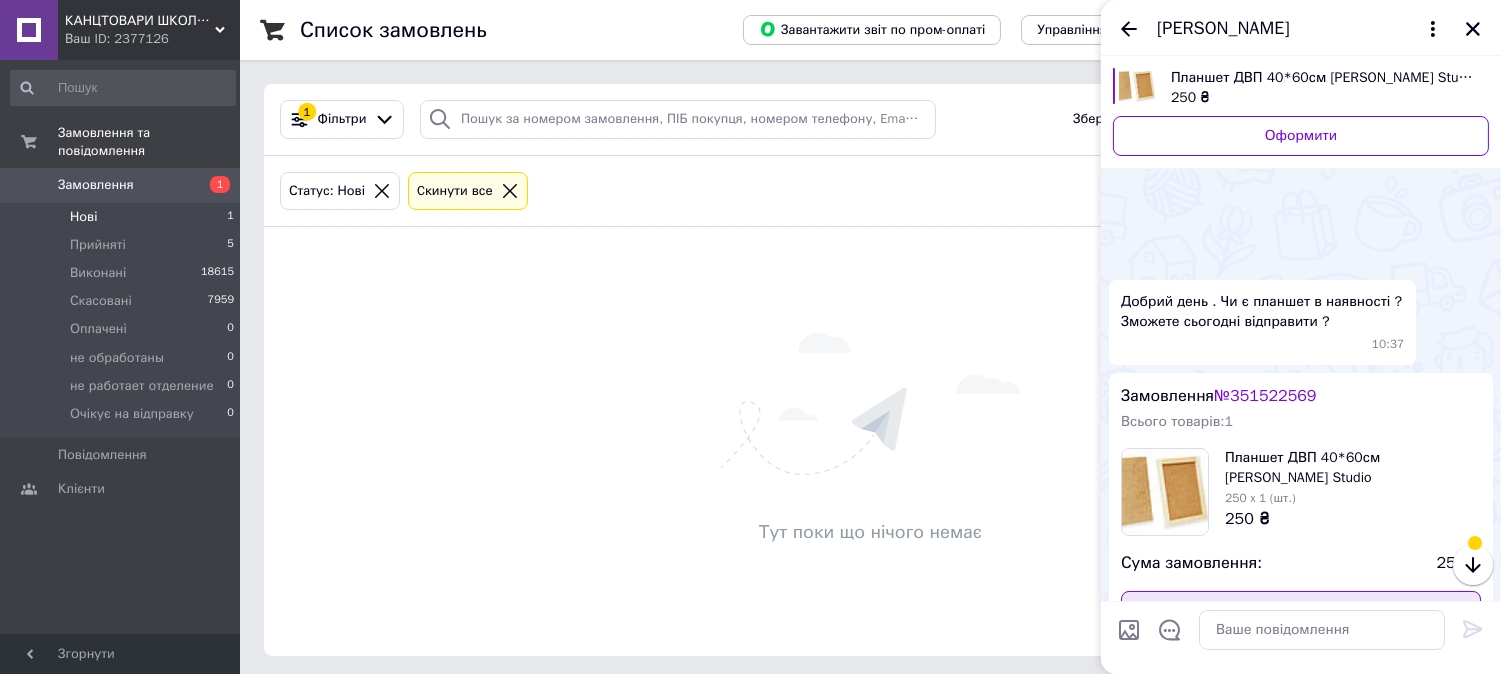 scroll, scrollTop: 74, scrollLeft: 0, axis: vertical 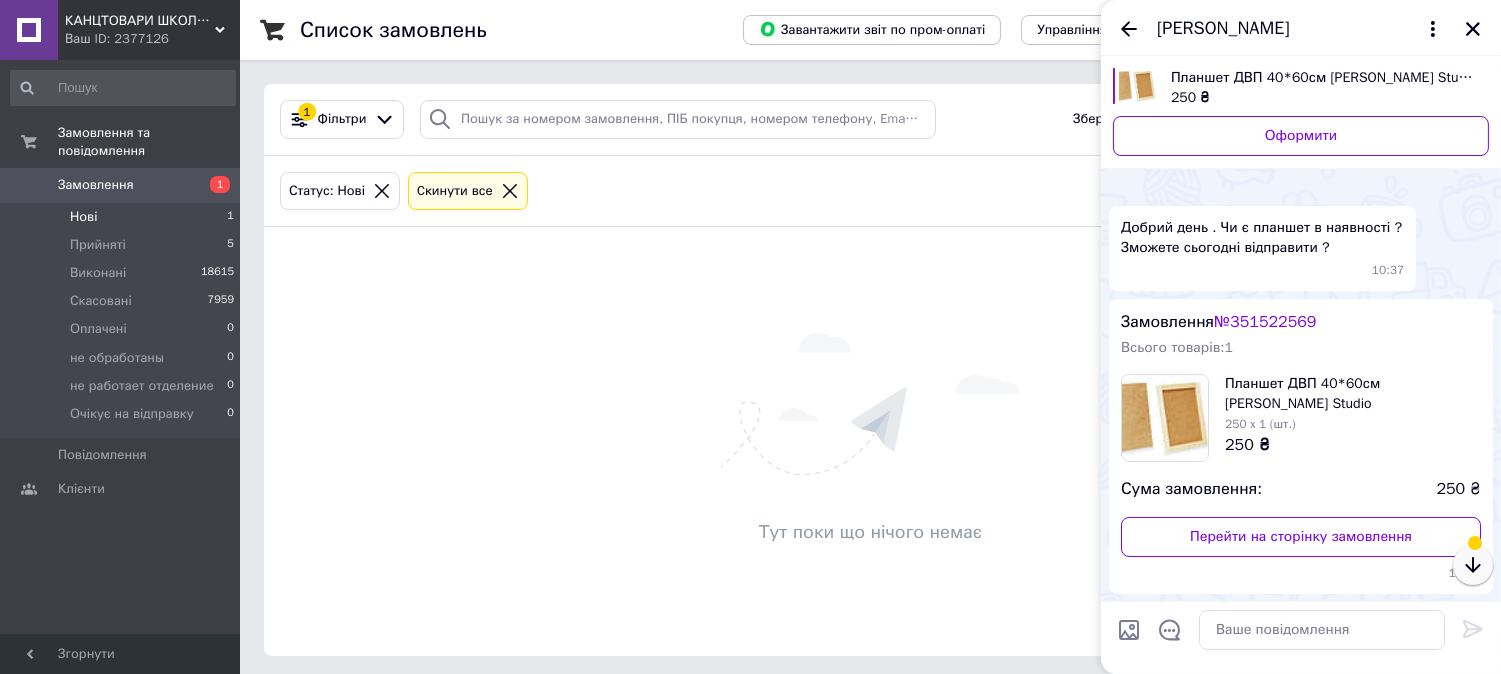 click 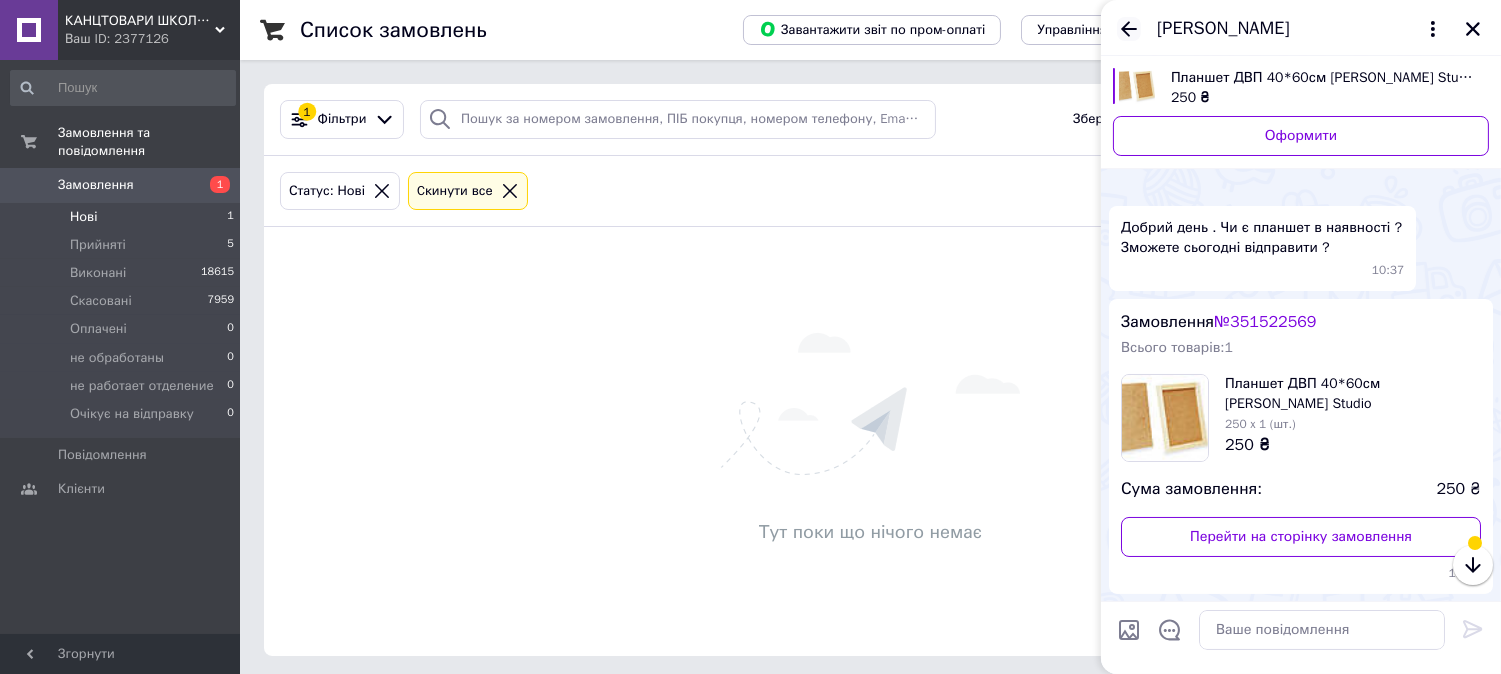 click 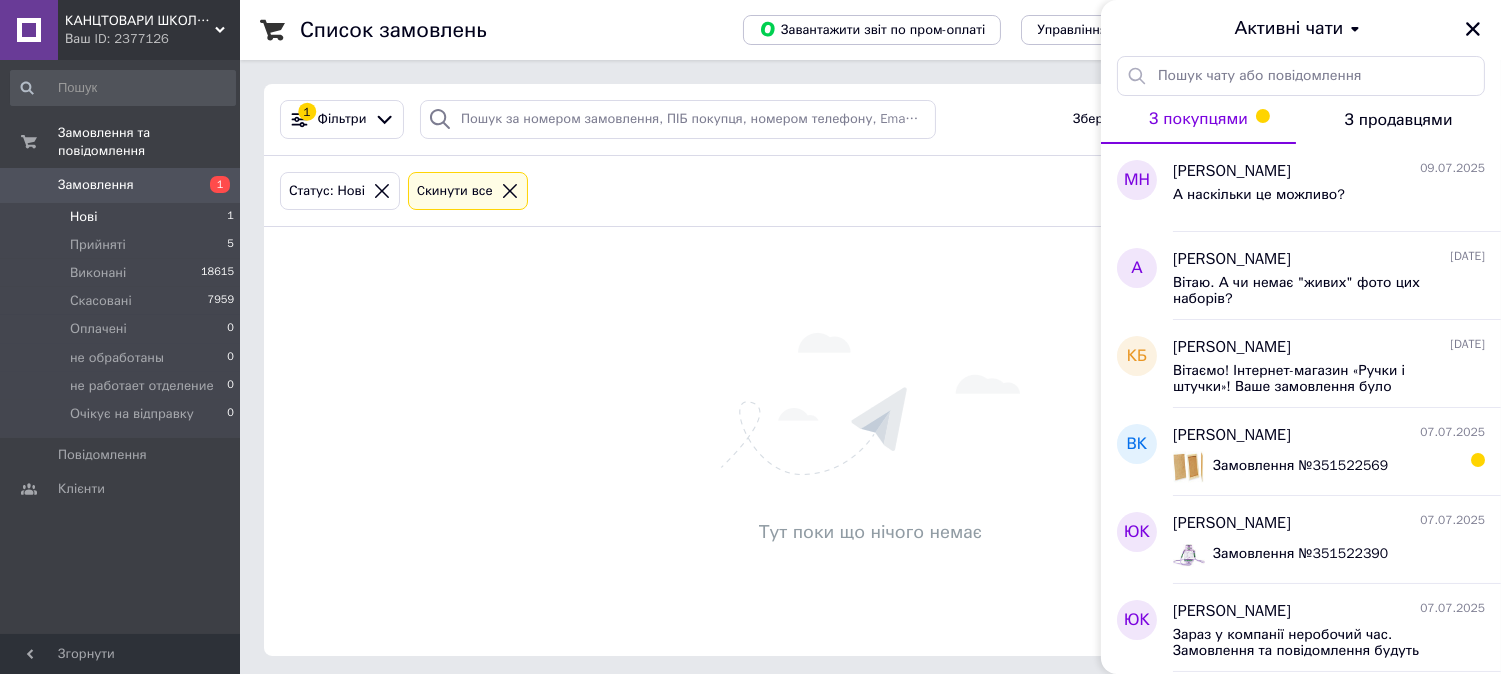 click on "Нові 1" at bounding box center (123, 217) 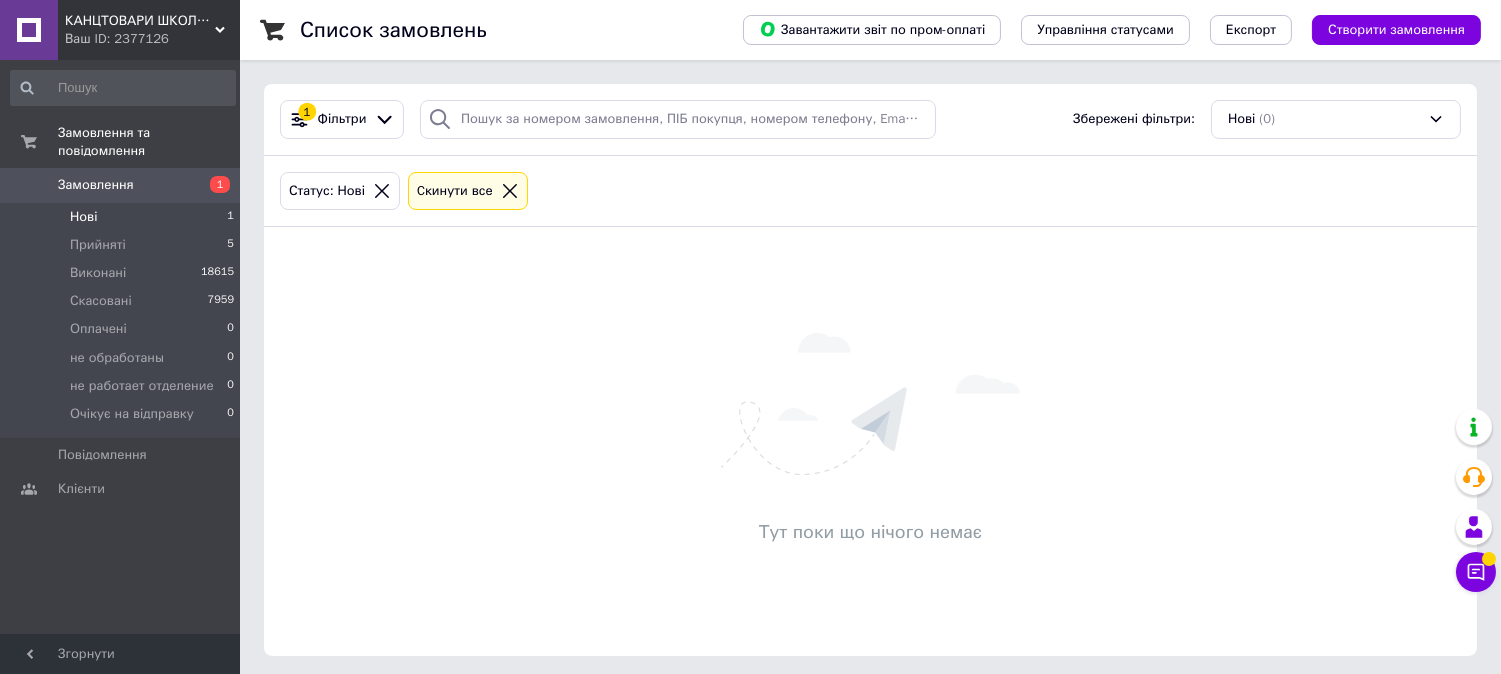 click 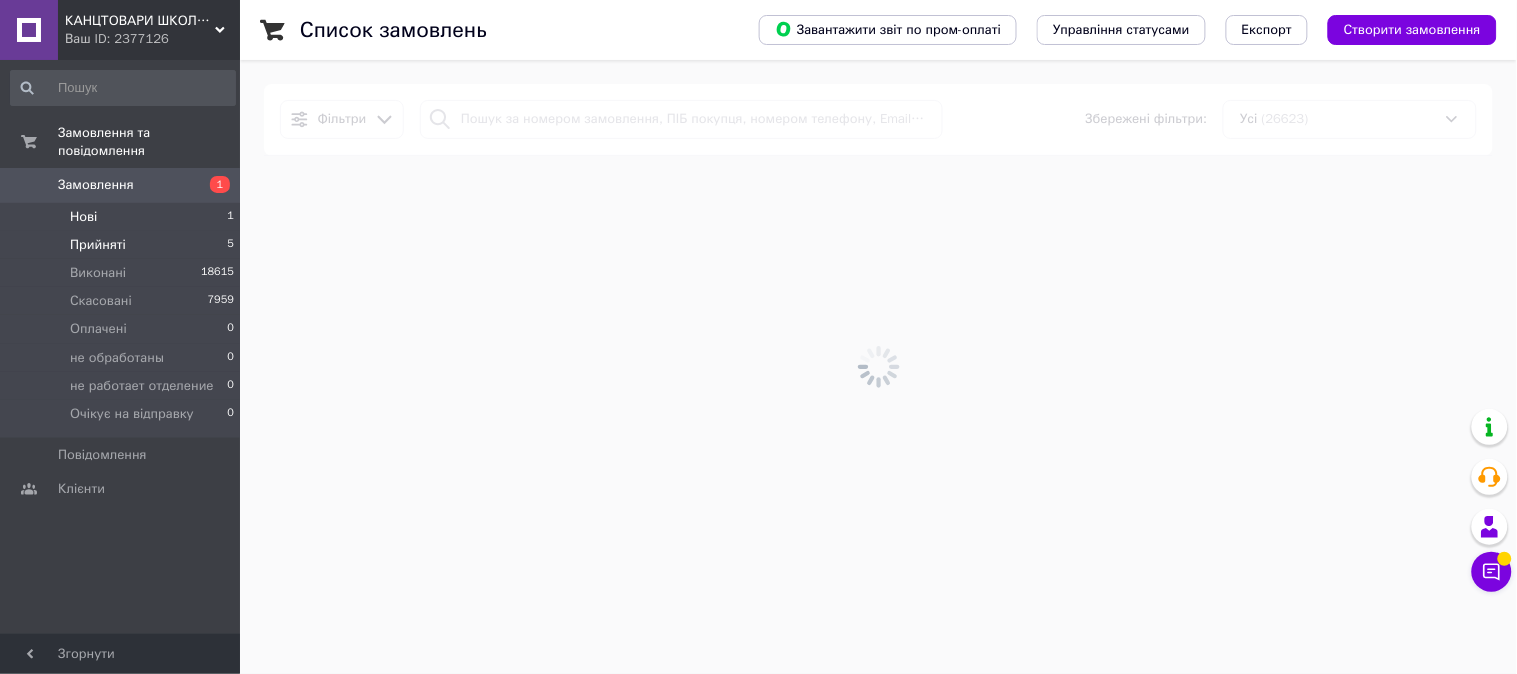 click on "Прийняті 5" at bounding box center (123, 245) 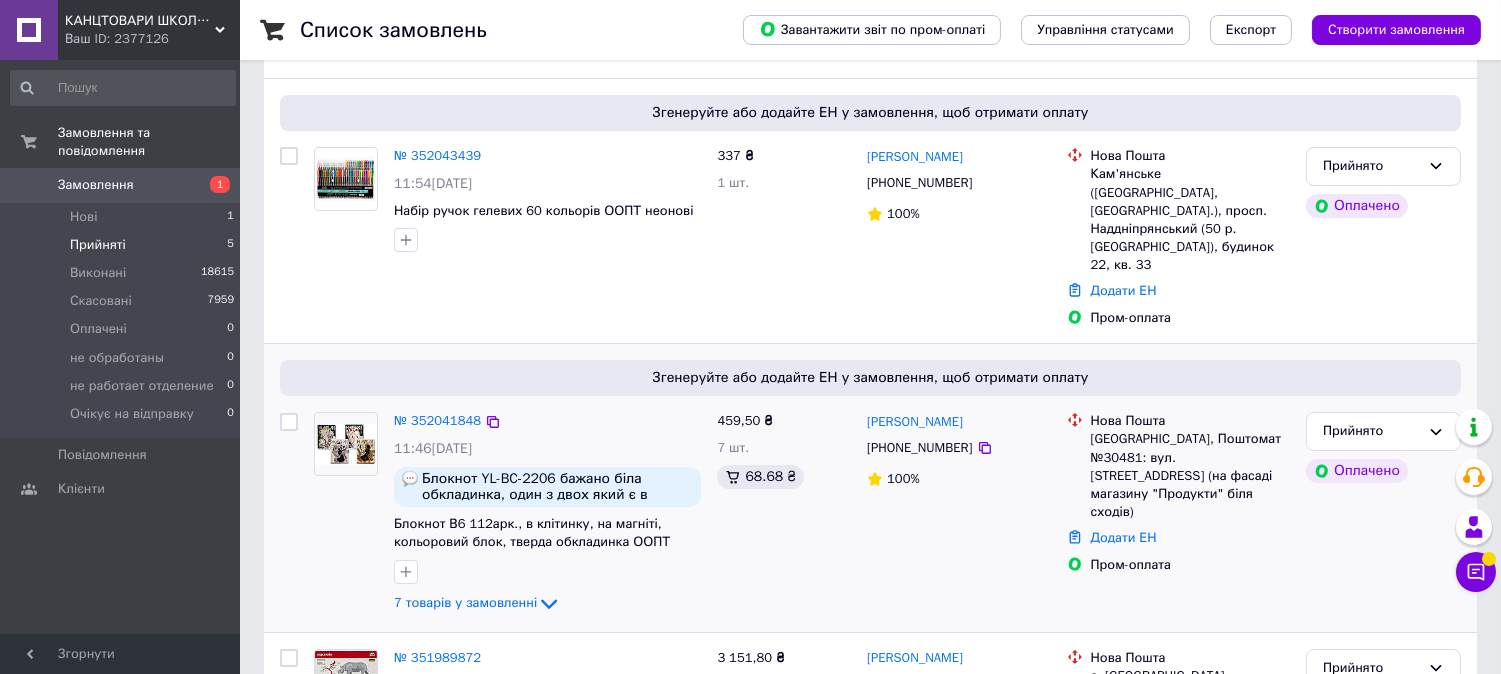 scroll, scrollTop: 222, scrollLeft: 0, axis: vertical 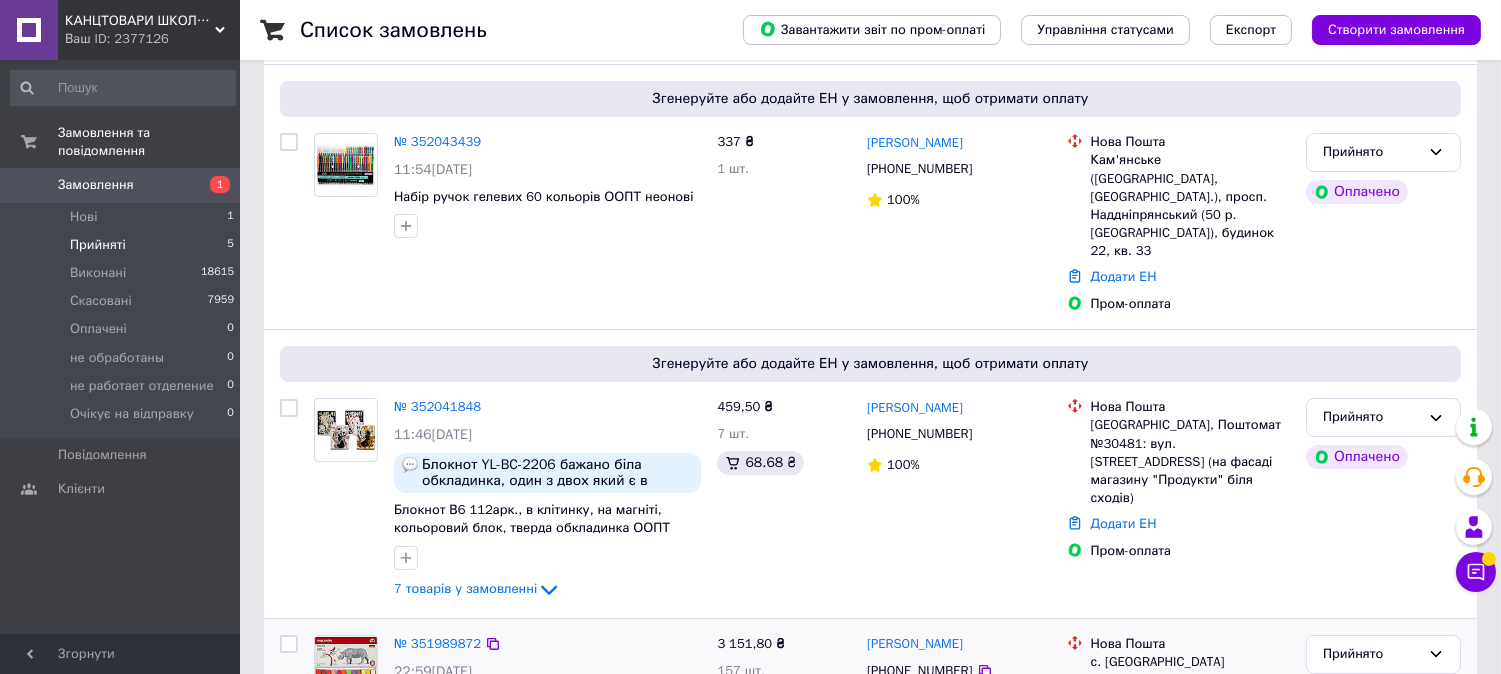click on "3 151,80 ₴ 157 шт." at bounding box center (784, 716) 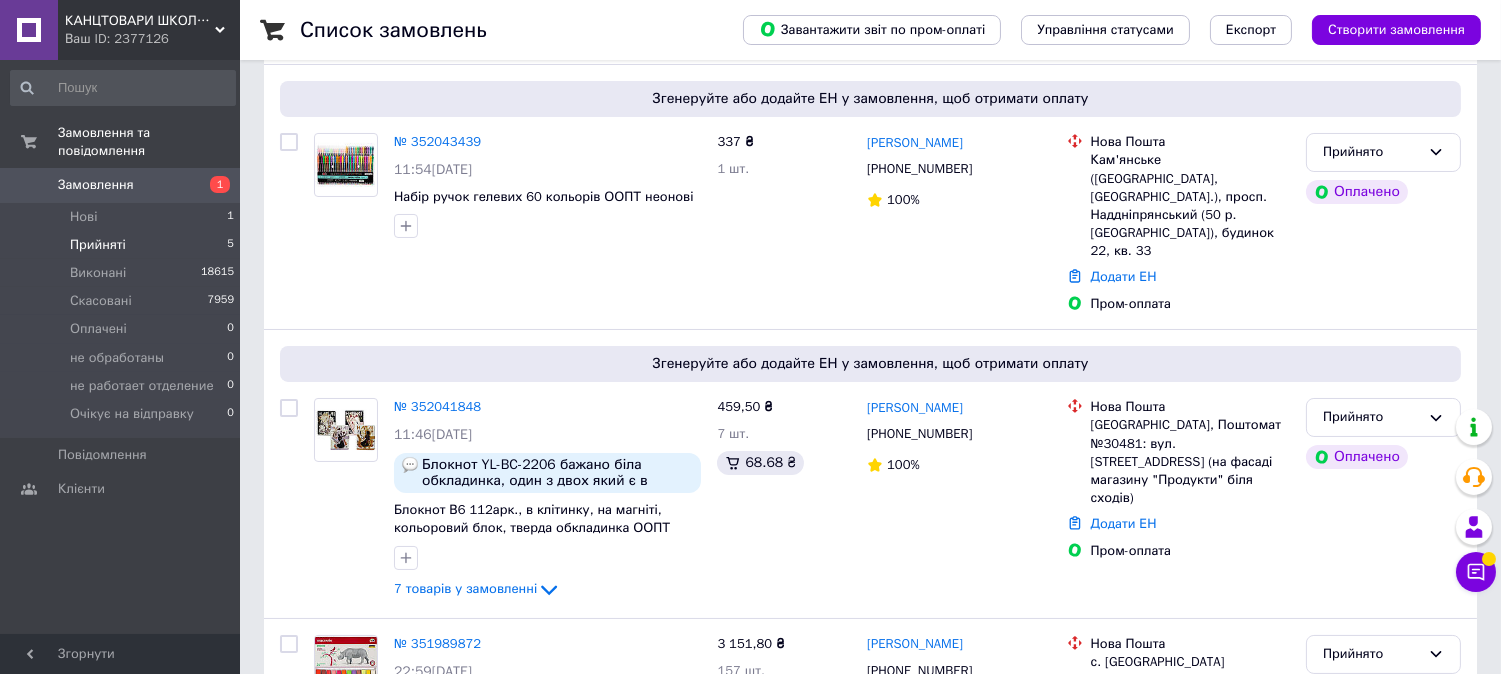 click on "Прийняті" at bounding box center (98, 245) 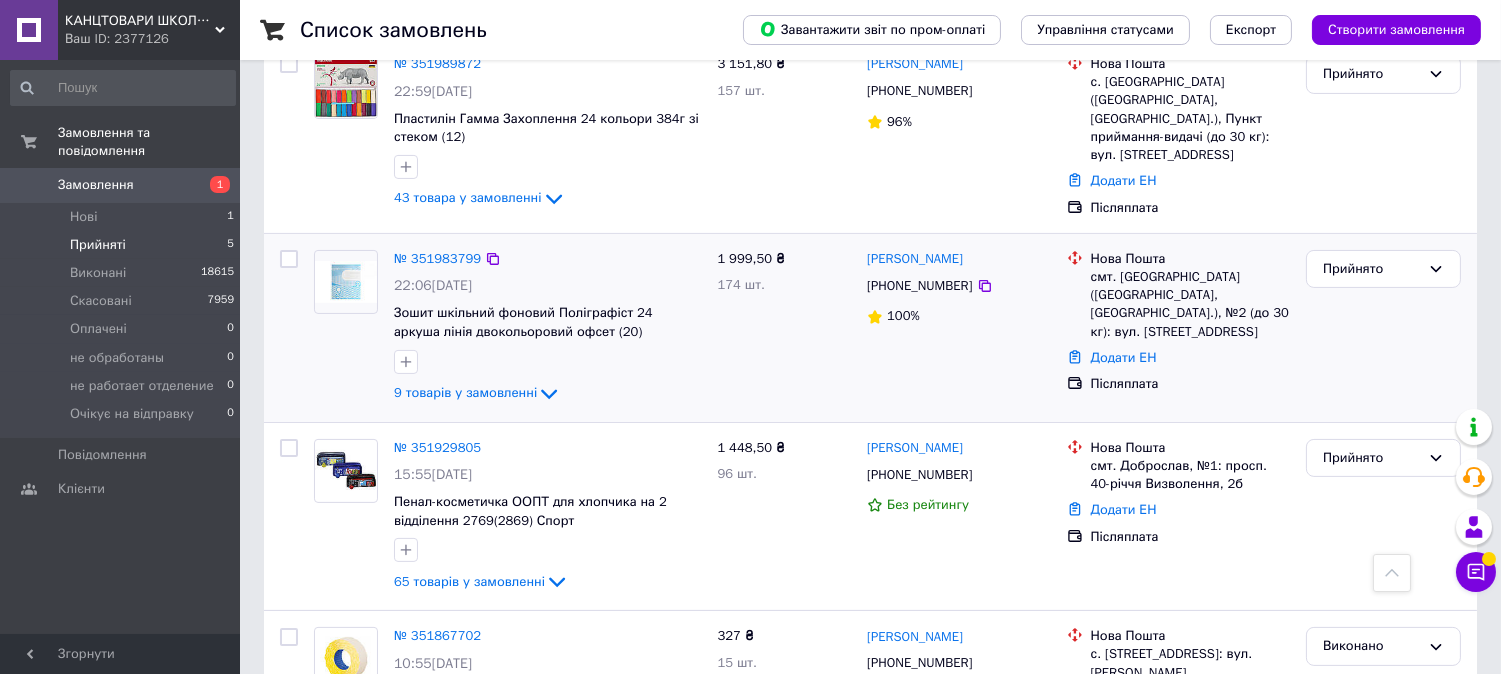 scroll, scrollTop: 1000, scrollLeft: 0, axis: vertical 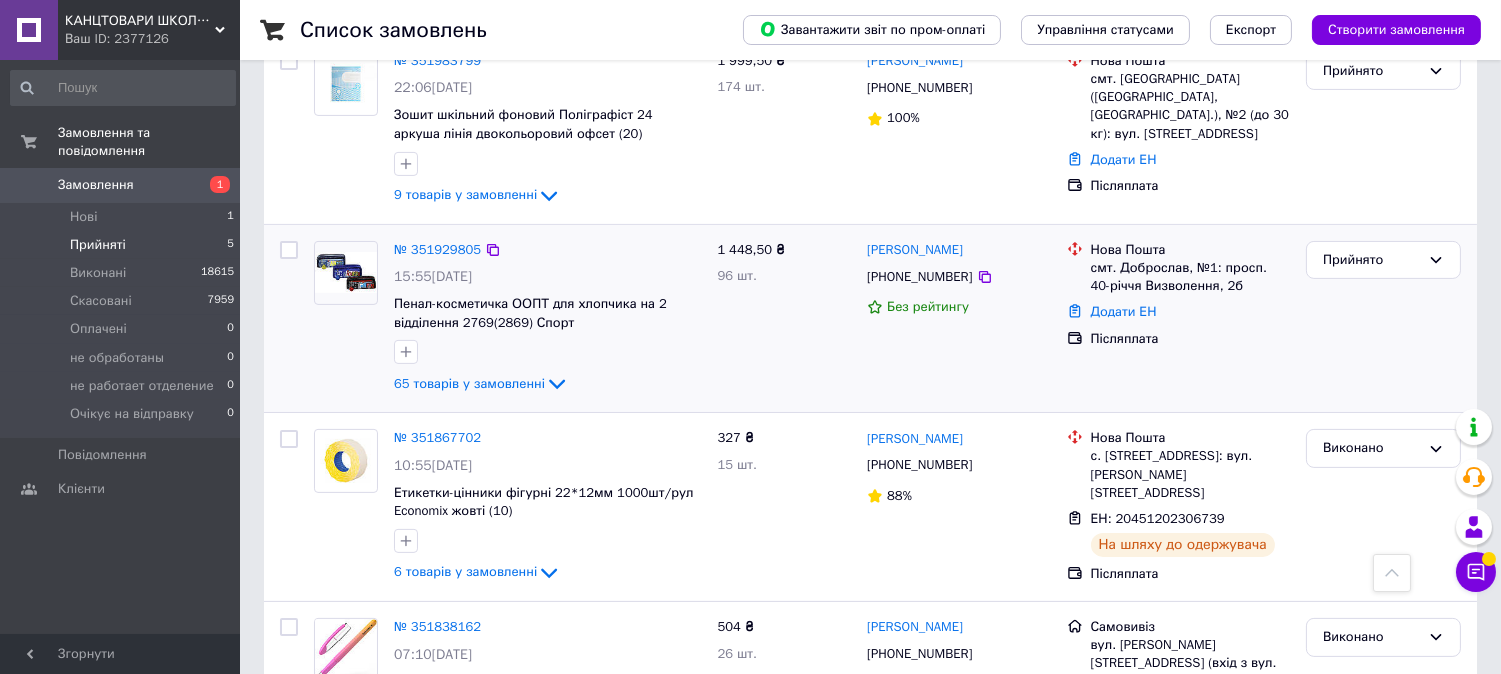 click at bounding box center (346, 273) 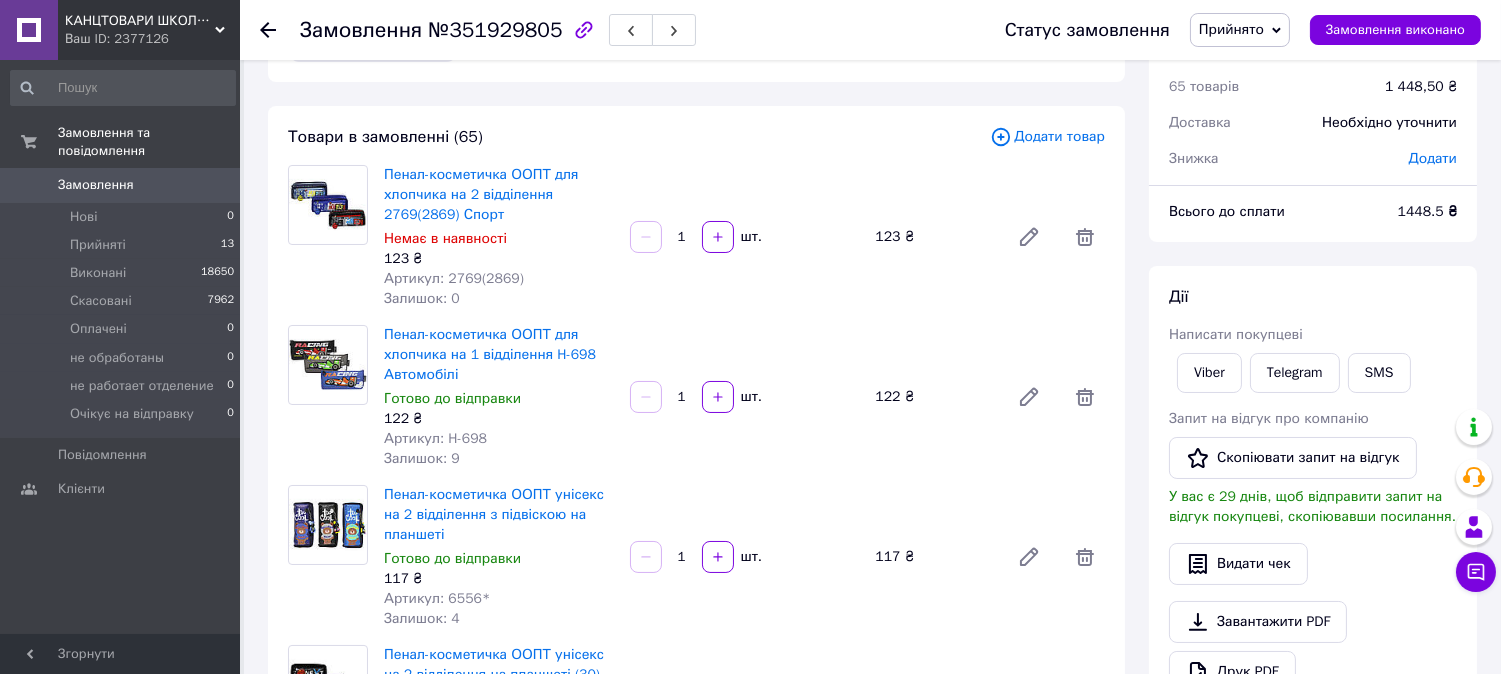 scroll, scrollTop: 0, scrollLeft: 0, axis: both 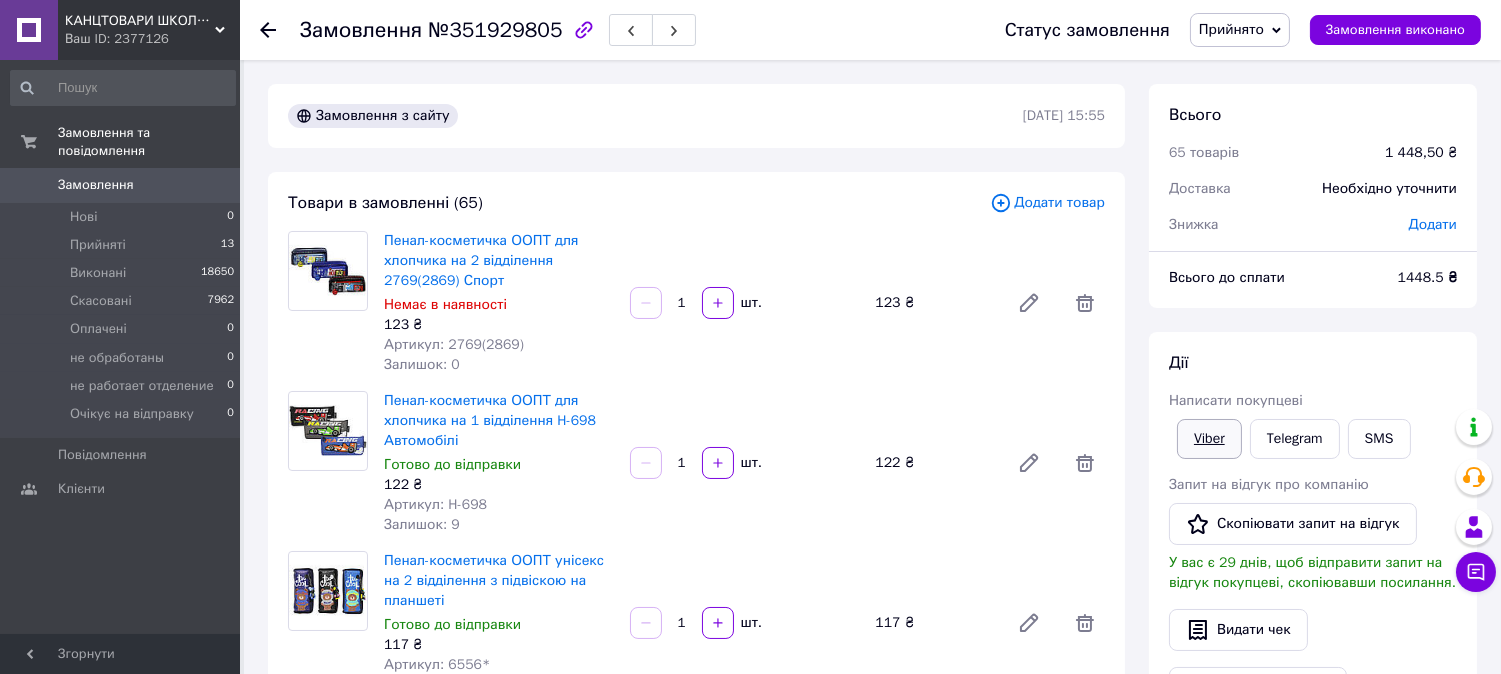 click on "Viber" at bounding box center (1209, 439) 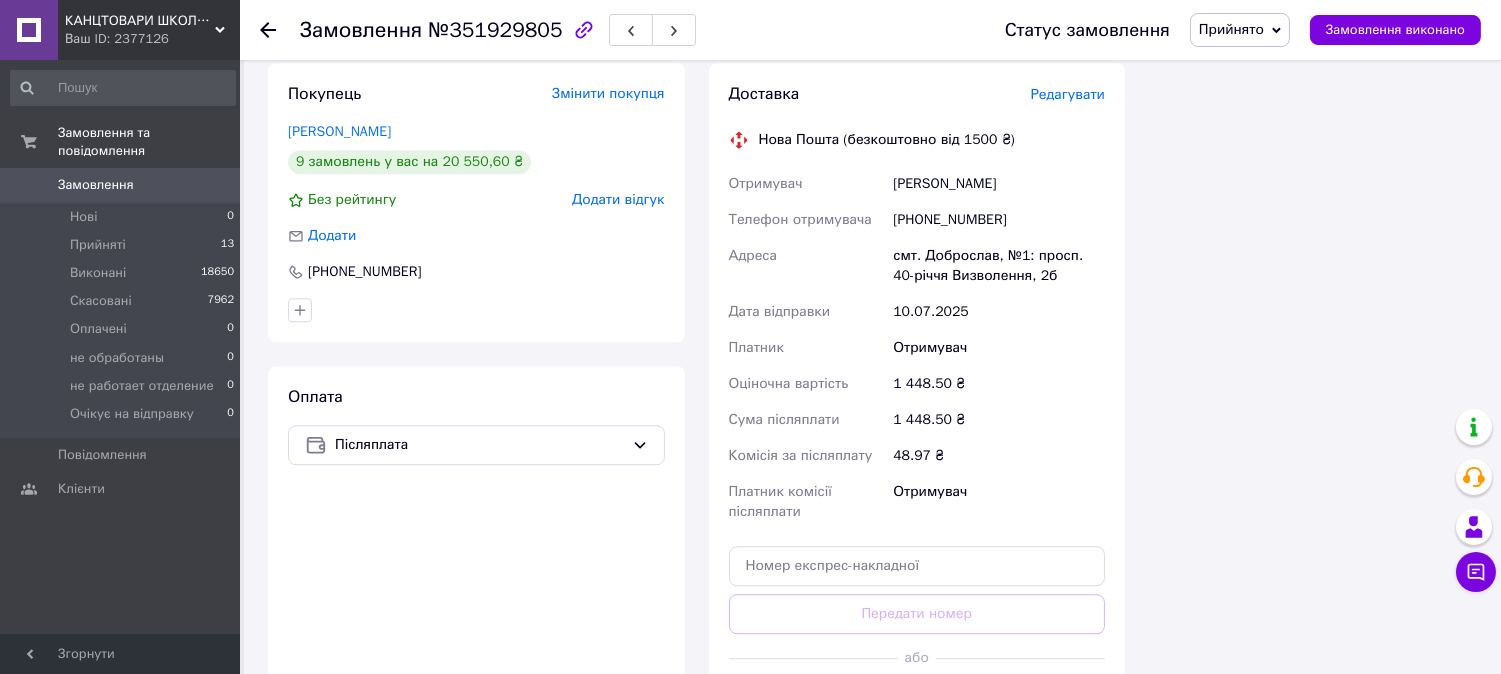 scroll, scrollTop: 9974, scrollLeft: 0, axis: vertical 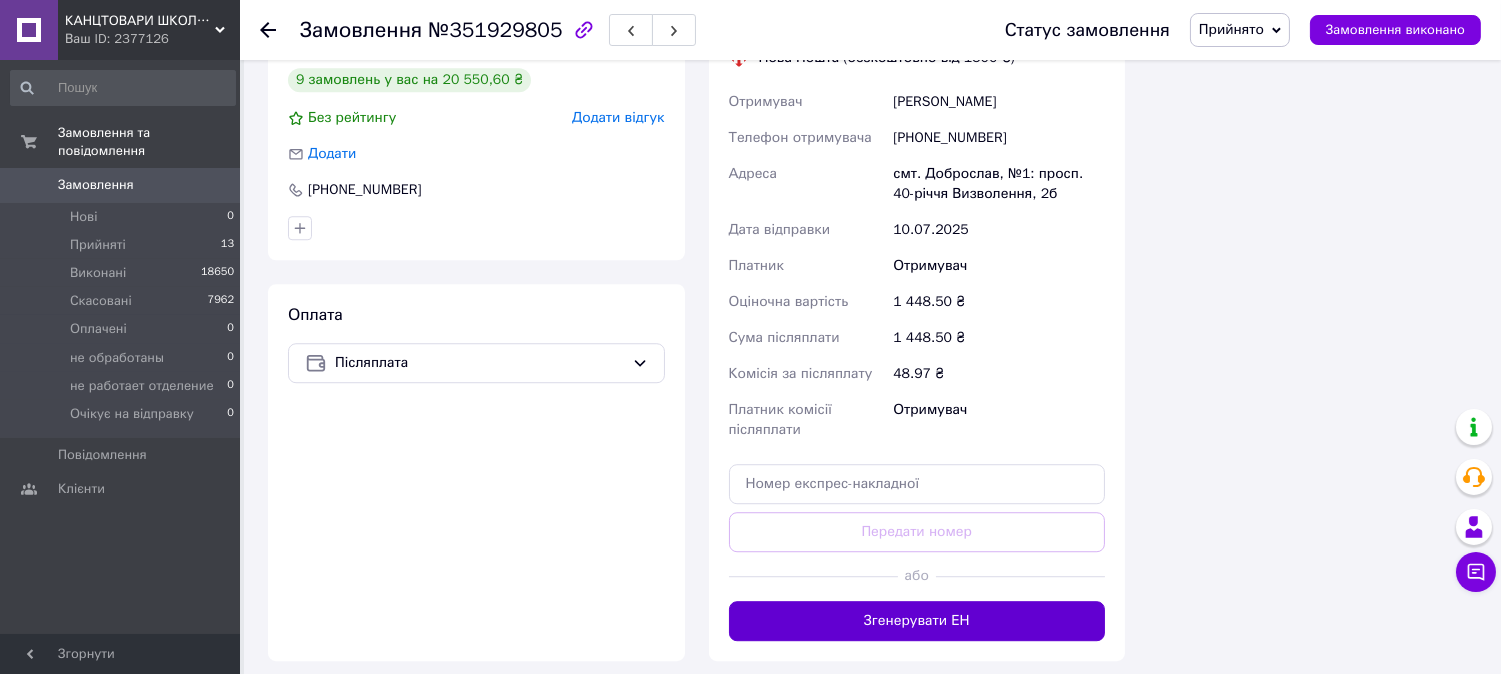 click on "Згенерувати ЕН" at bounding box center [917, 621] 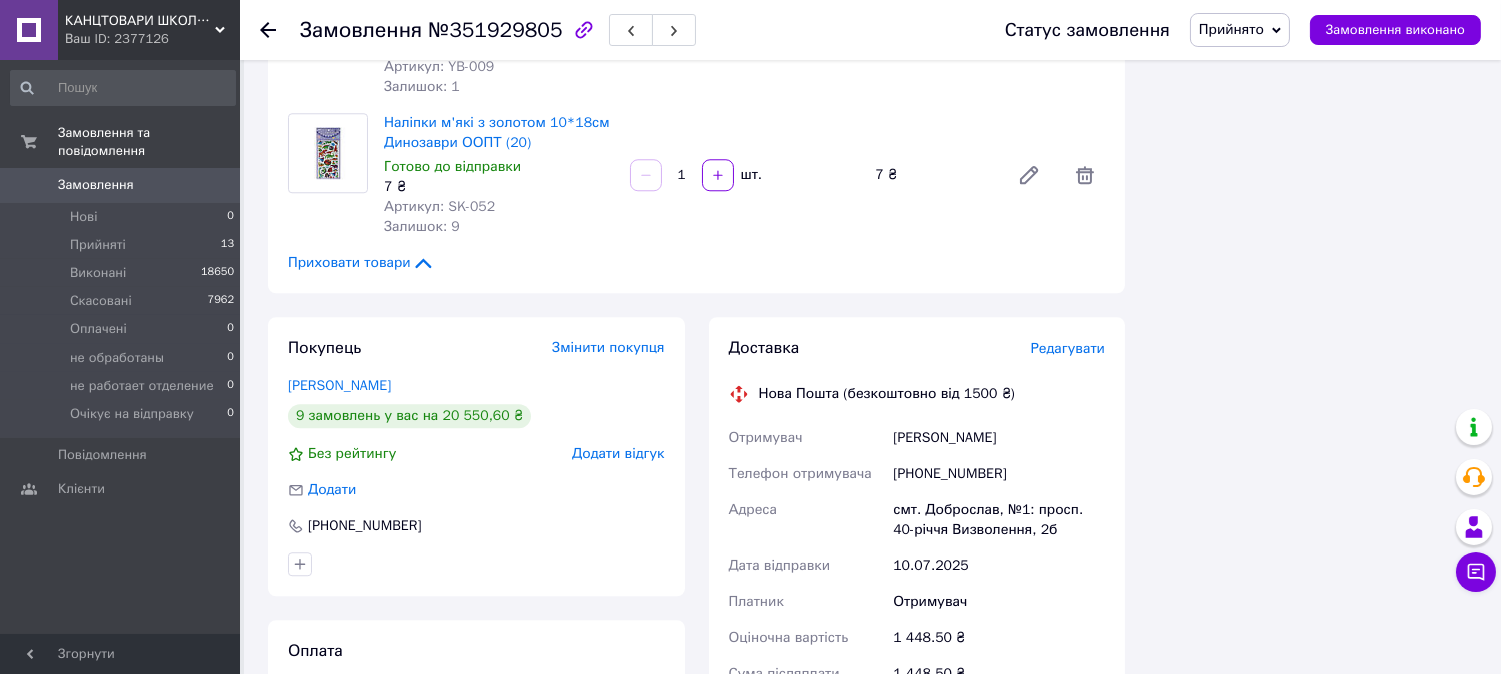 scroll, scrollTop: 9641, scrollLeft: 0, axis: vertical 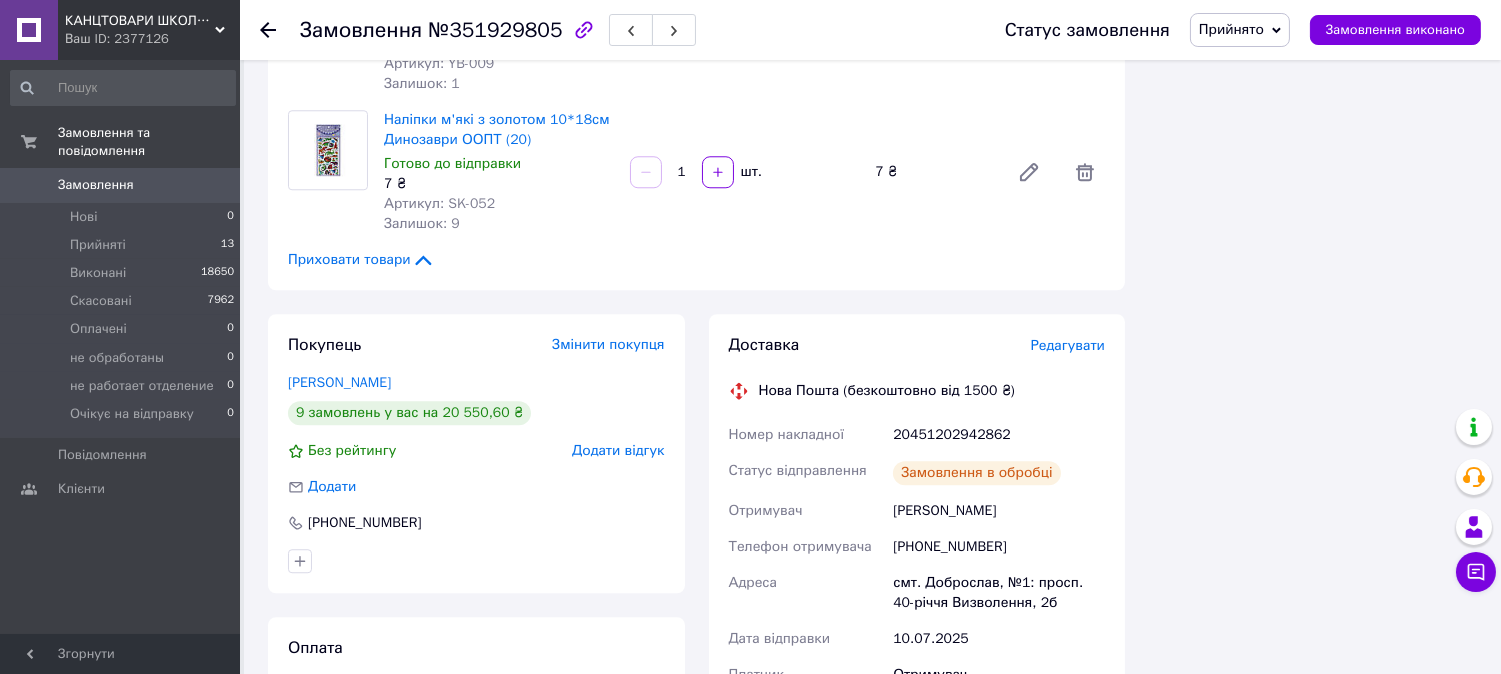 click on "[PHONE_NUMBER]" at bounding box center [999, 547] 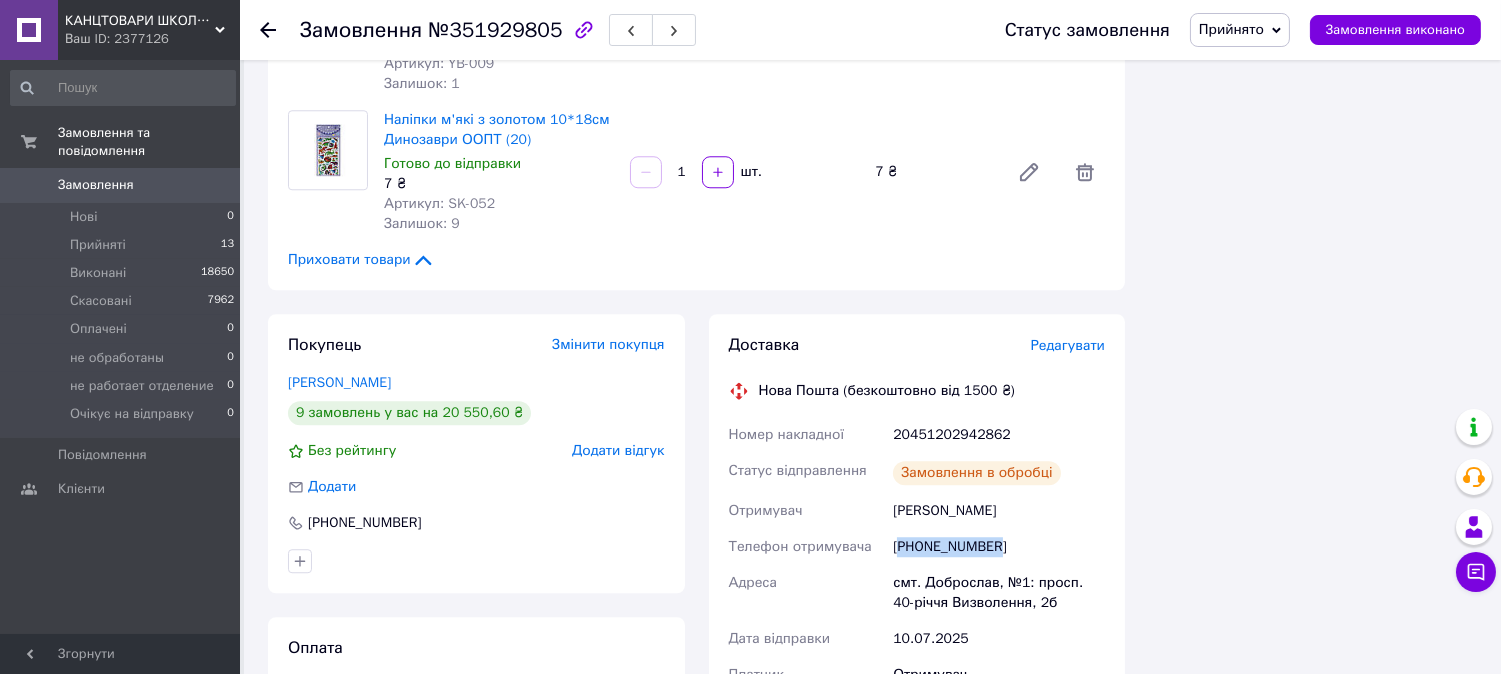 click on "[PHONE_NUMBER]" at bounding box center (999, 547) 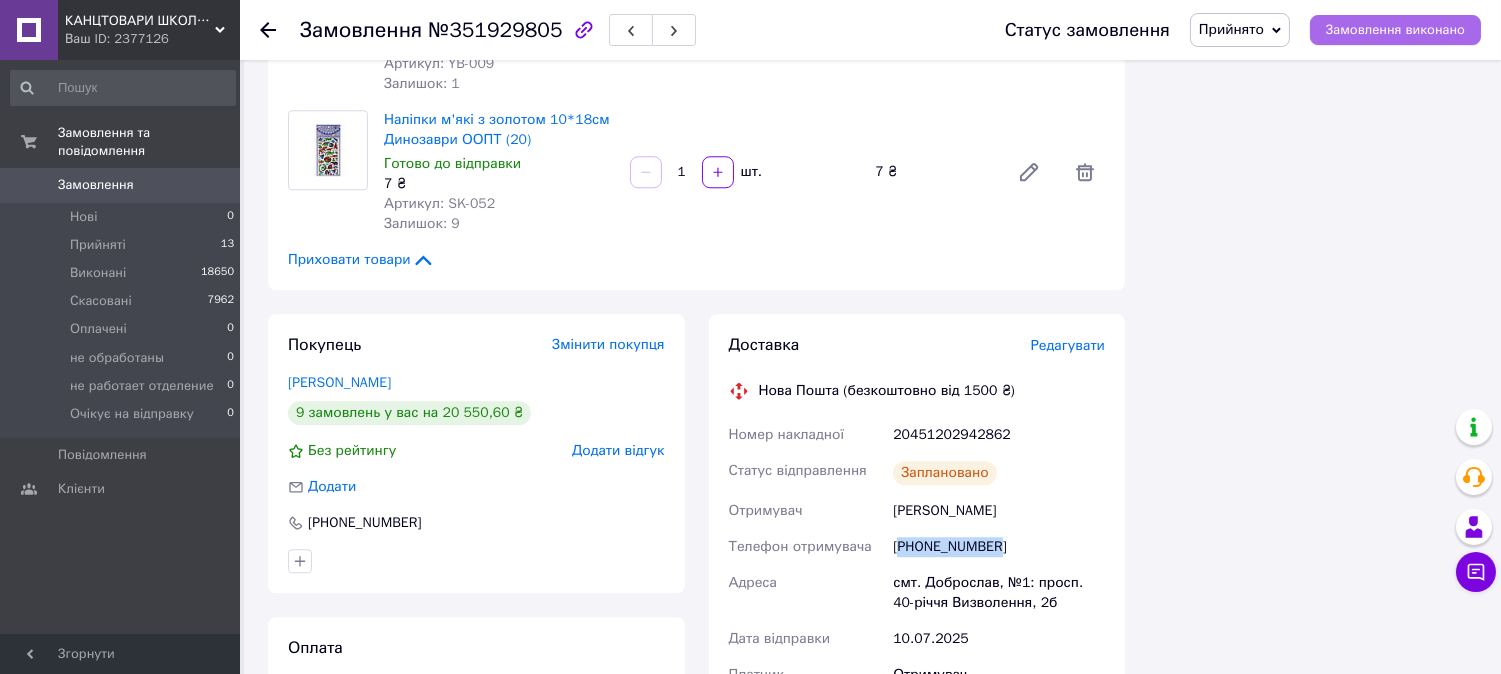 click on "Замовлення виконано" at bounding box center [1395, 30] 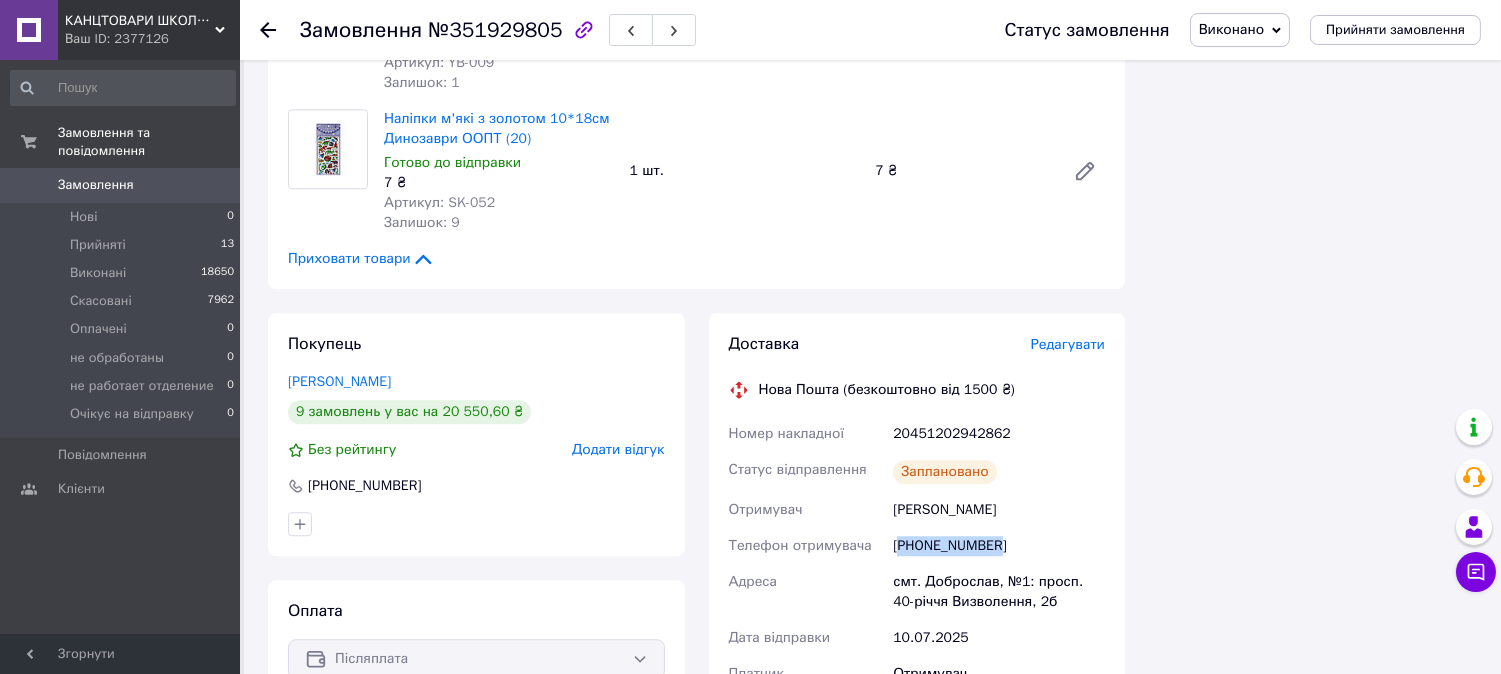 scroll, scrollTop: 9641, scrollLeft: 0, axis: vertical 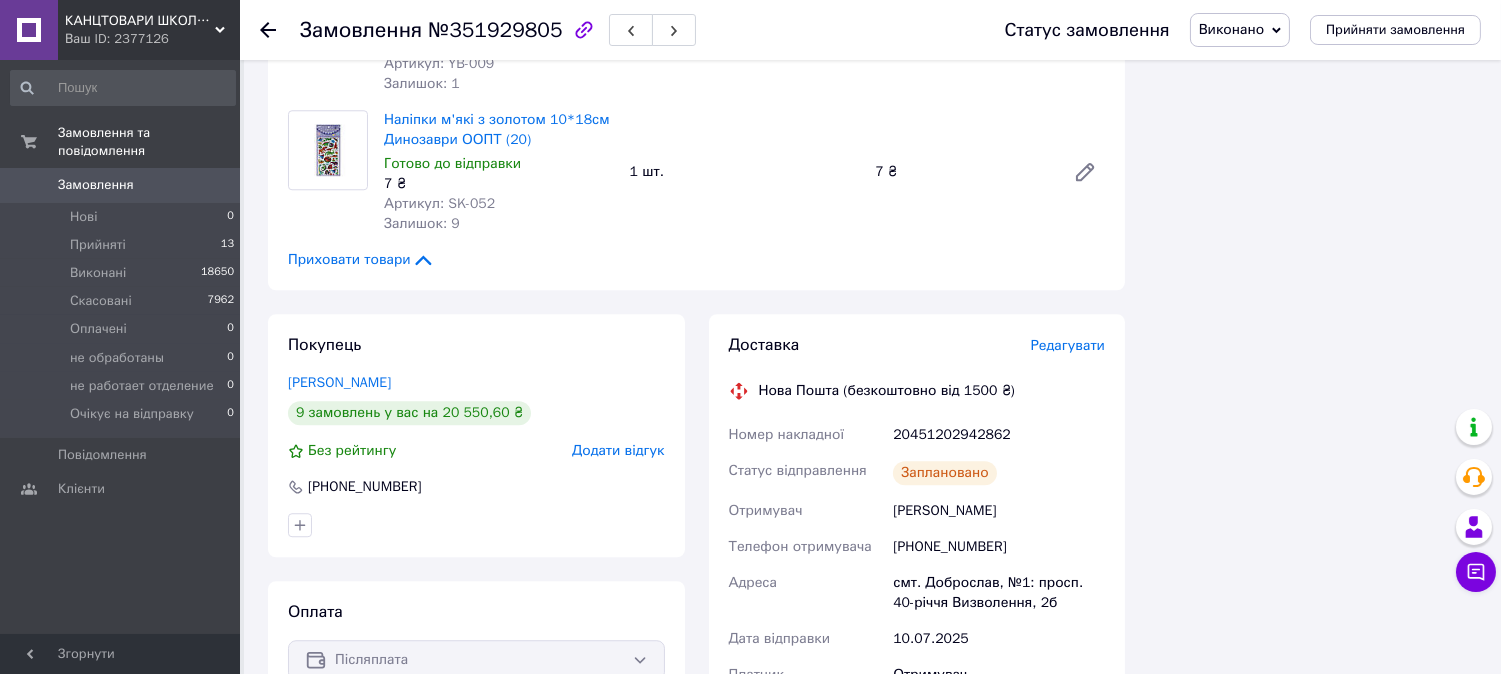 click on "20451202942862" at bounding box center (999, 435) 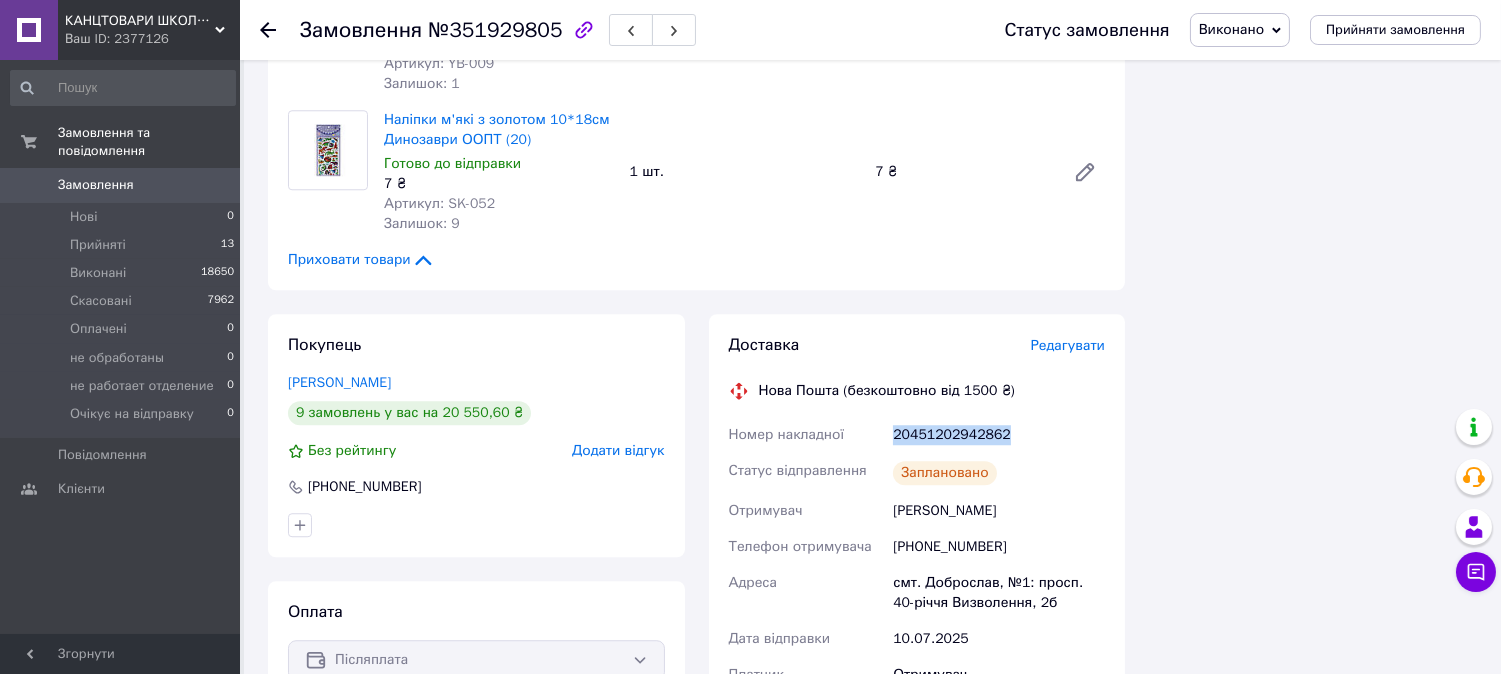 click on "20451202942862" at bounding box center (999, 435) 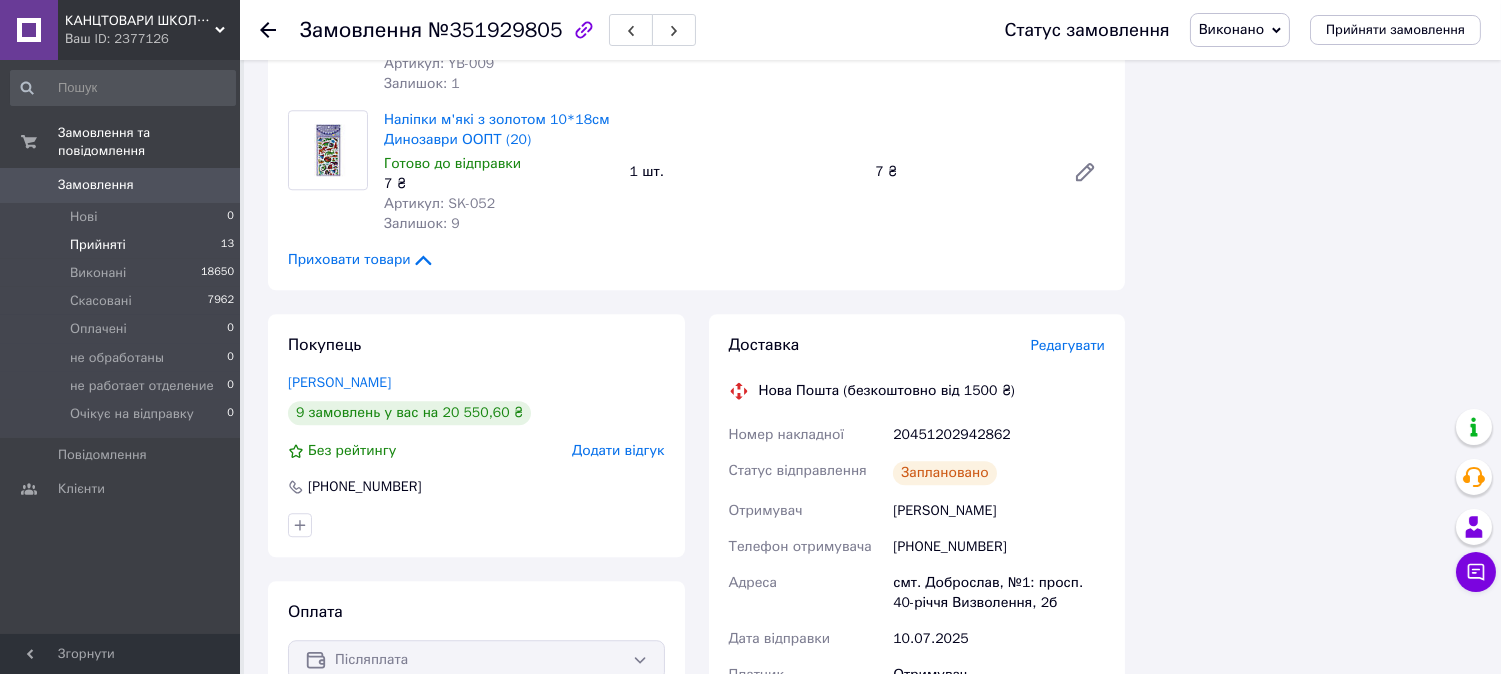 click on "Прийняті" at bounding box center [98, 245] 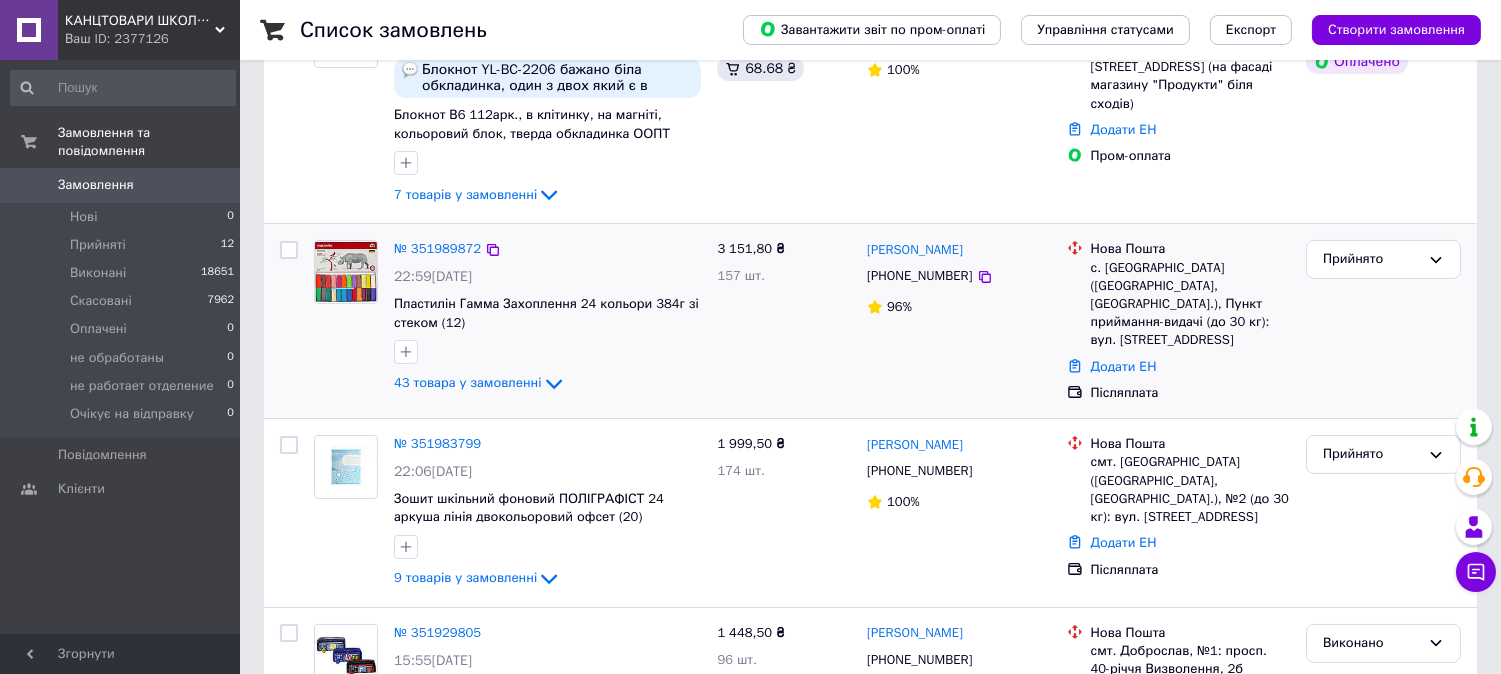 scroll, scrollTop: 555, scrollLeft: 0, axis: vertical 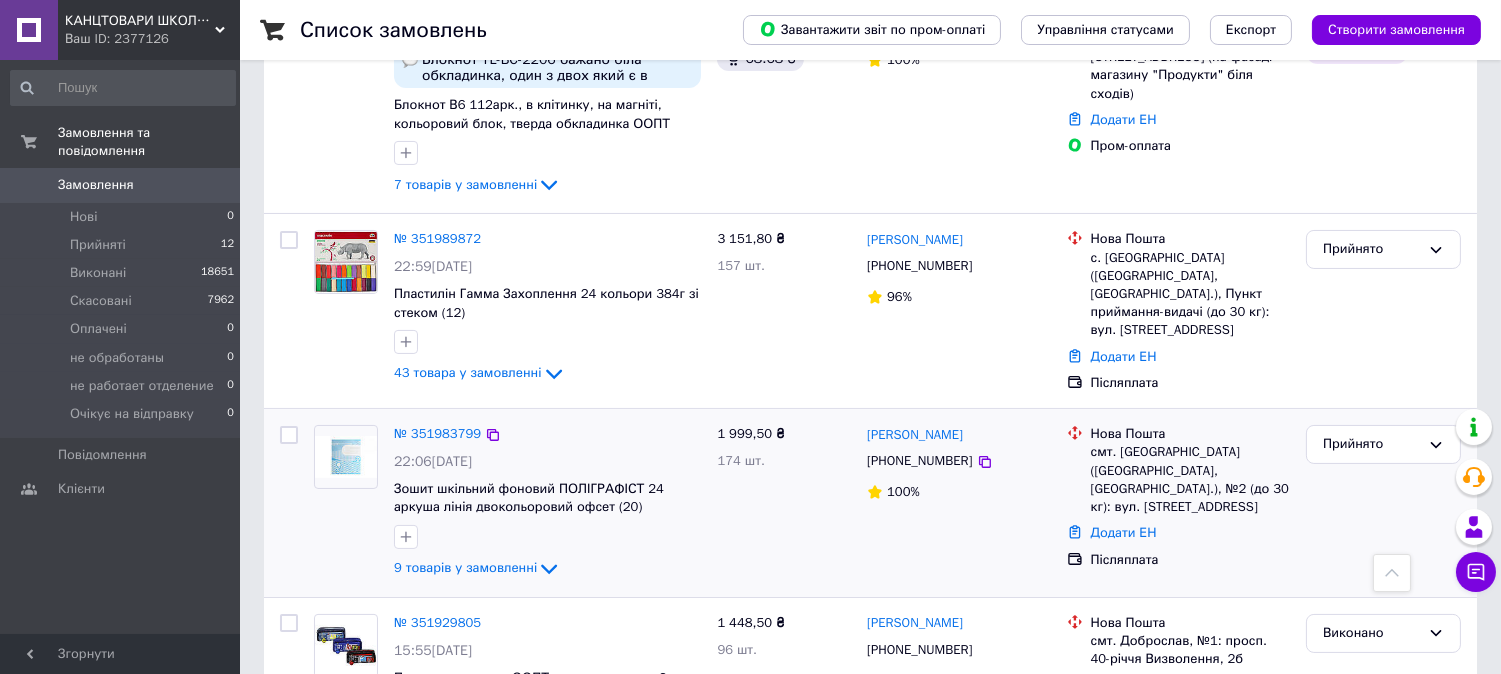 click at bounding box center [346, 457] 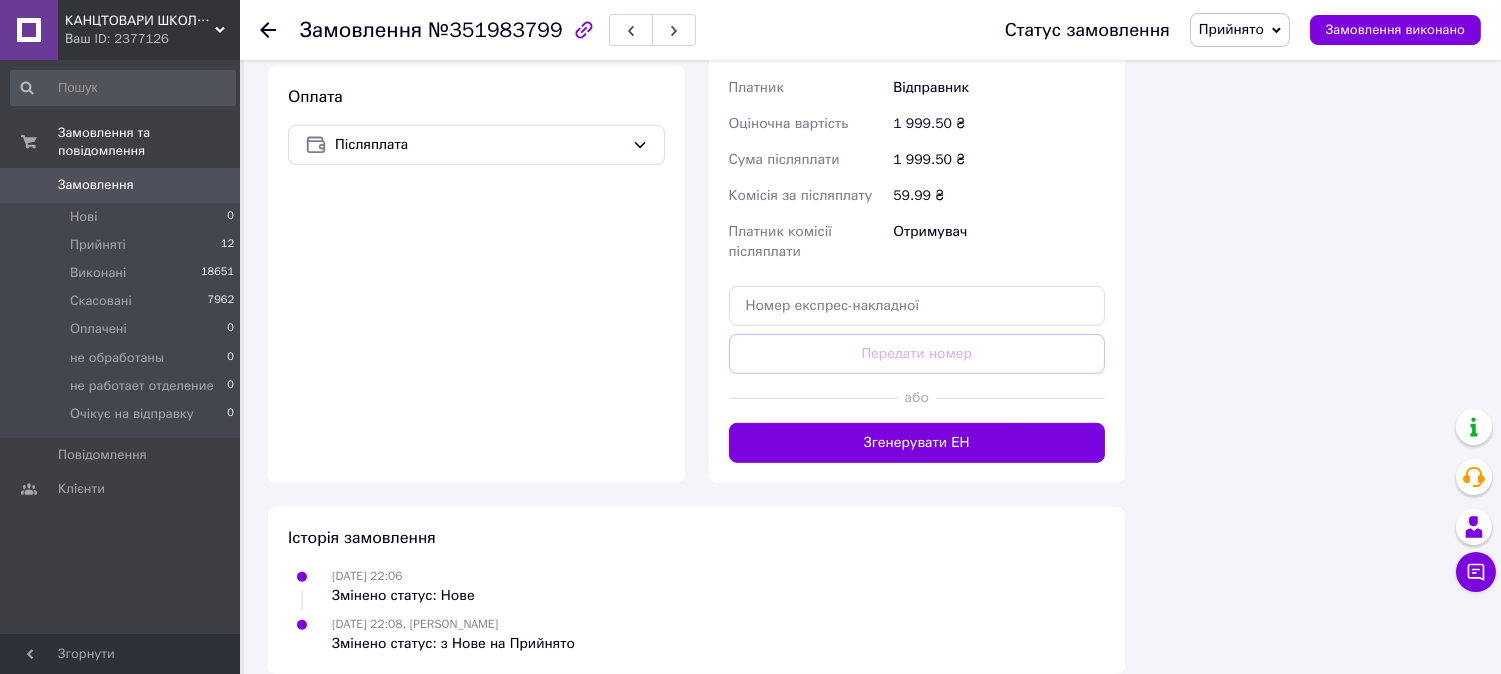 scroll, scrollTop: 1955, scrollLeft: 0, axis: vertical 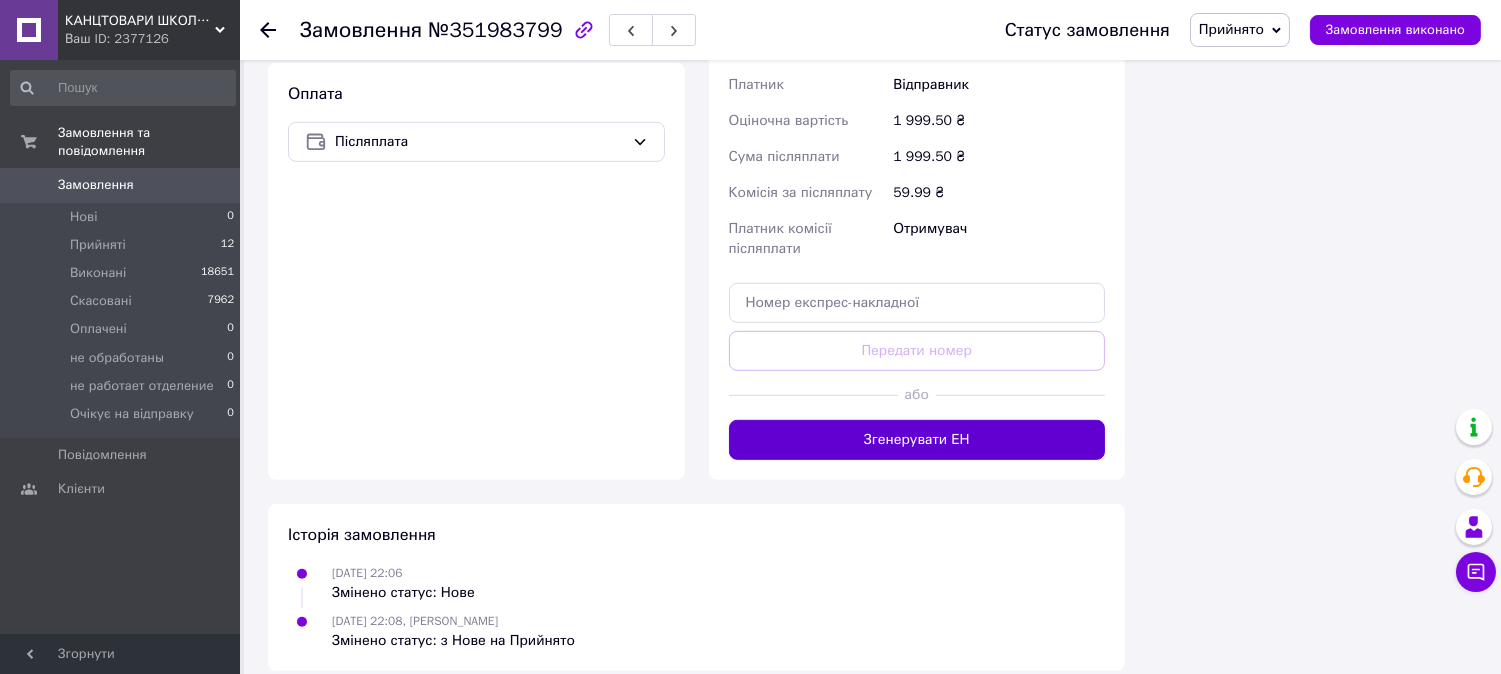 click on "Згенерувати ЕН" at bounding box center [917, 440] 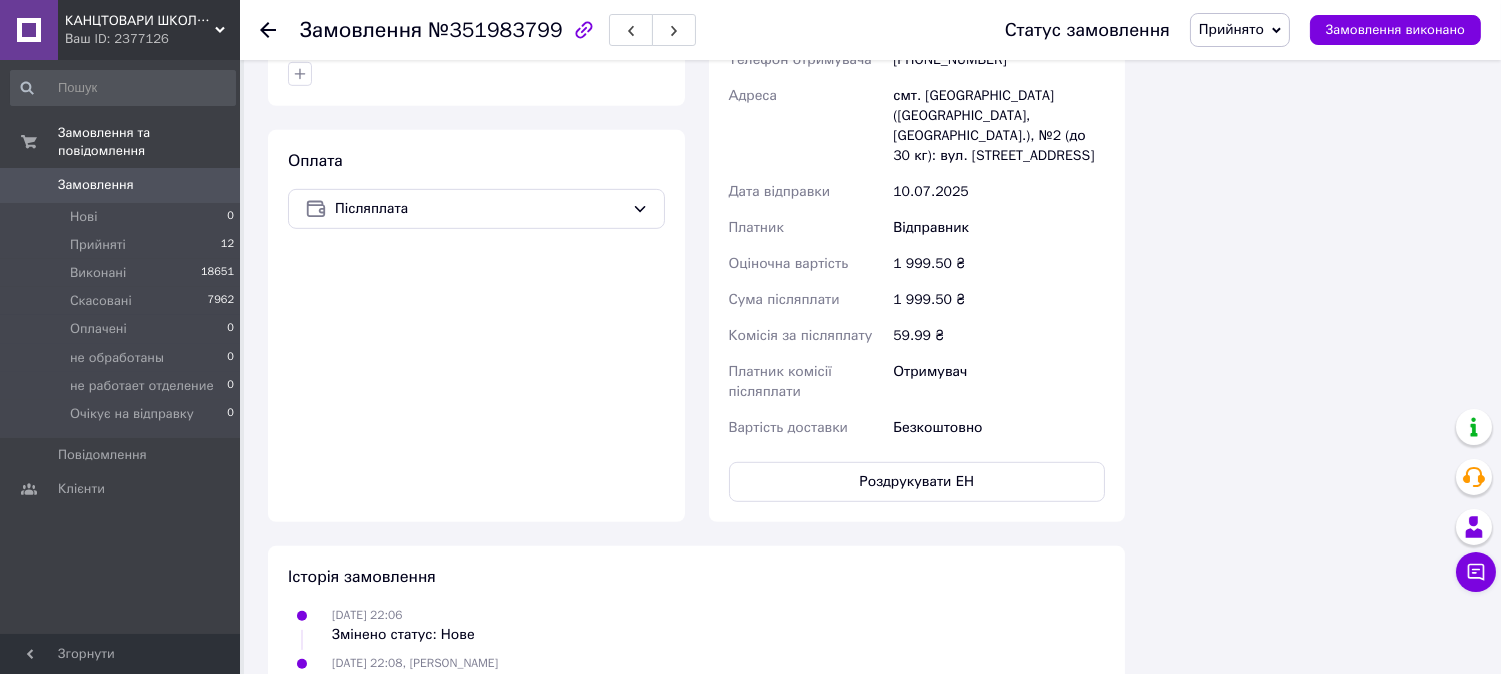 scroll, scrollTop: 1777, scrollLeft: 0, axis: vertical 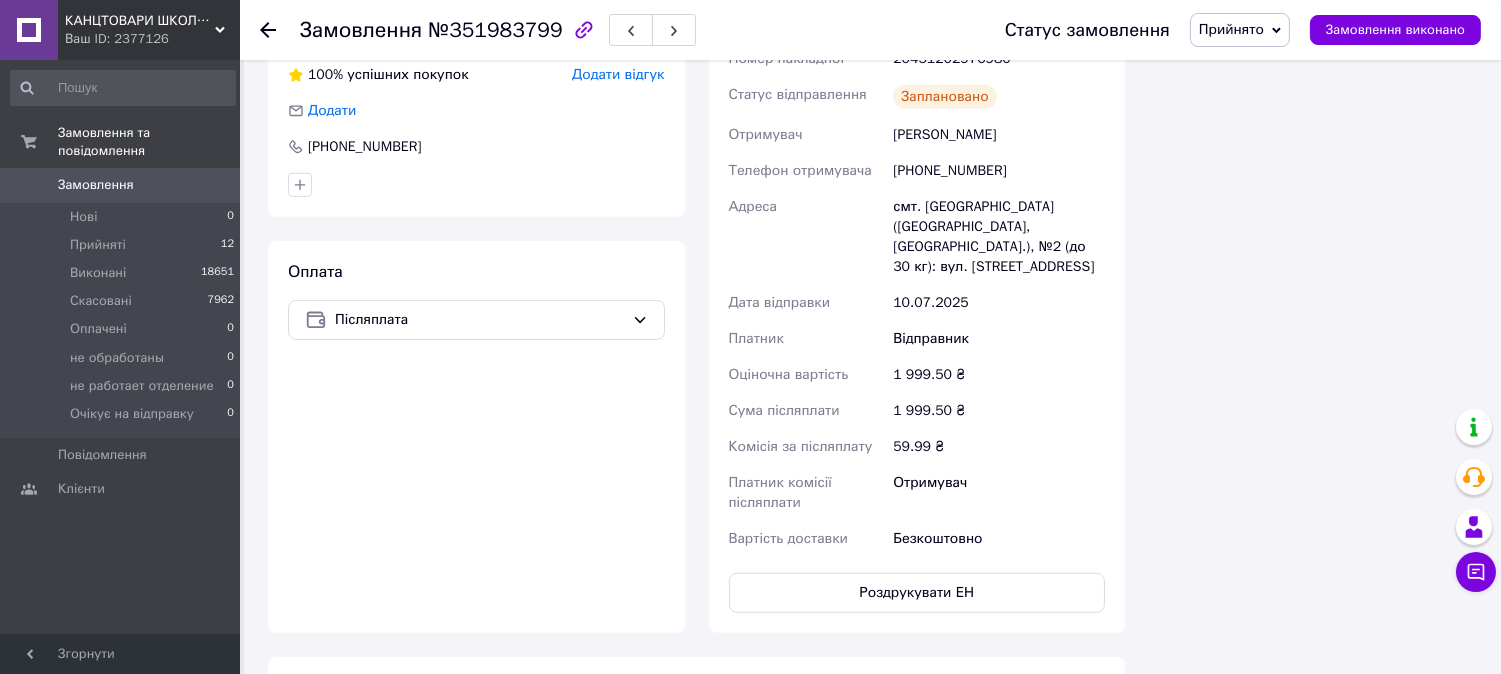 click on "[PHONE_NUMBER]" at bounding box center (999, 171) 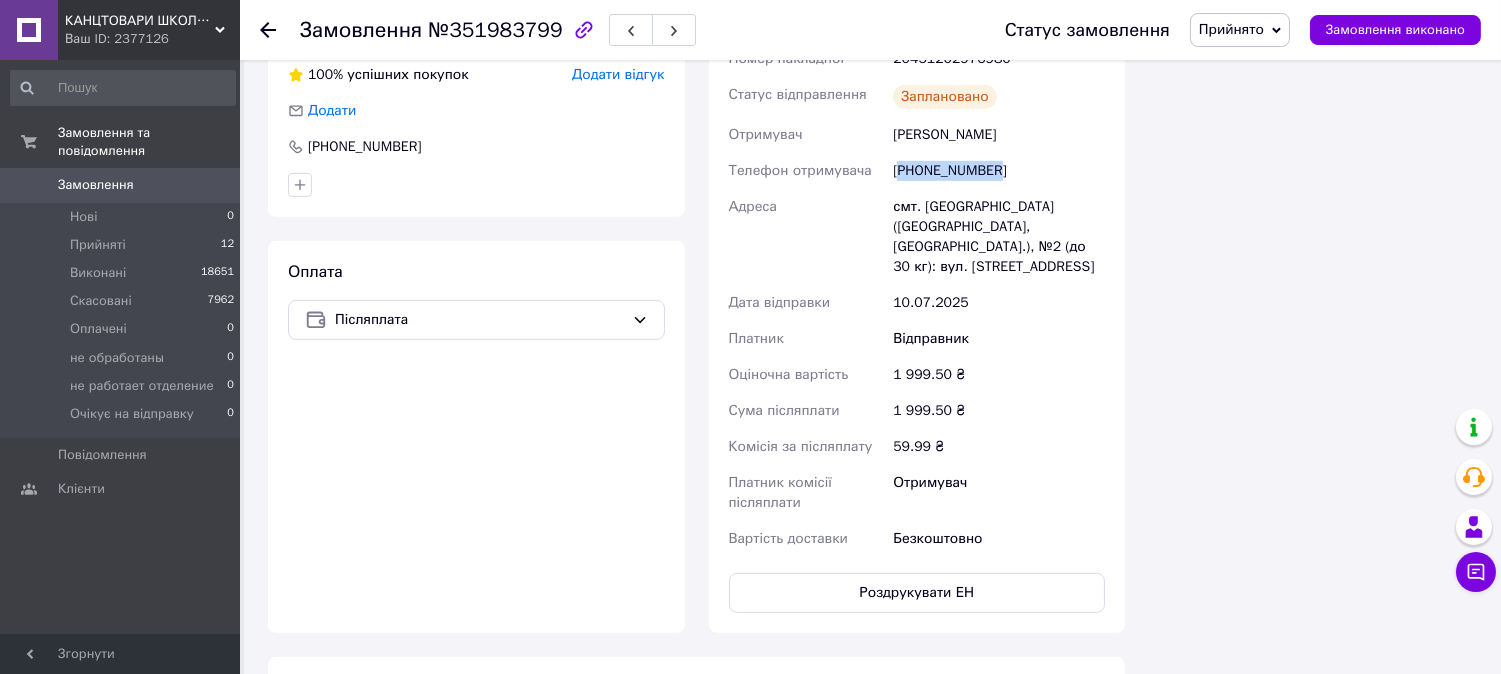 click on "[PHONE_NUMBER]" at bounding box center [999, 171] 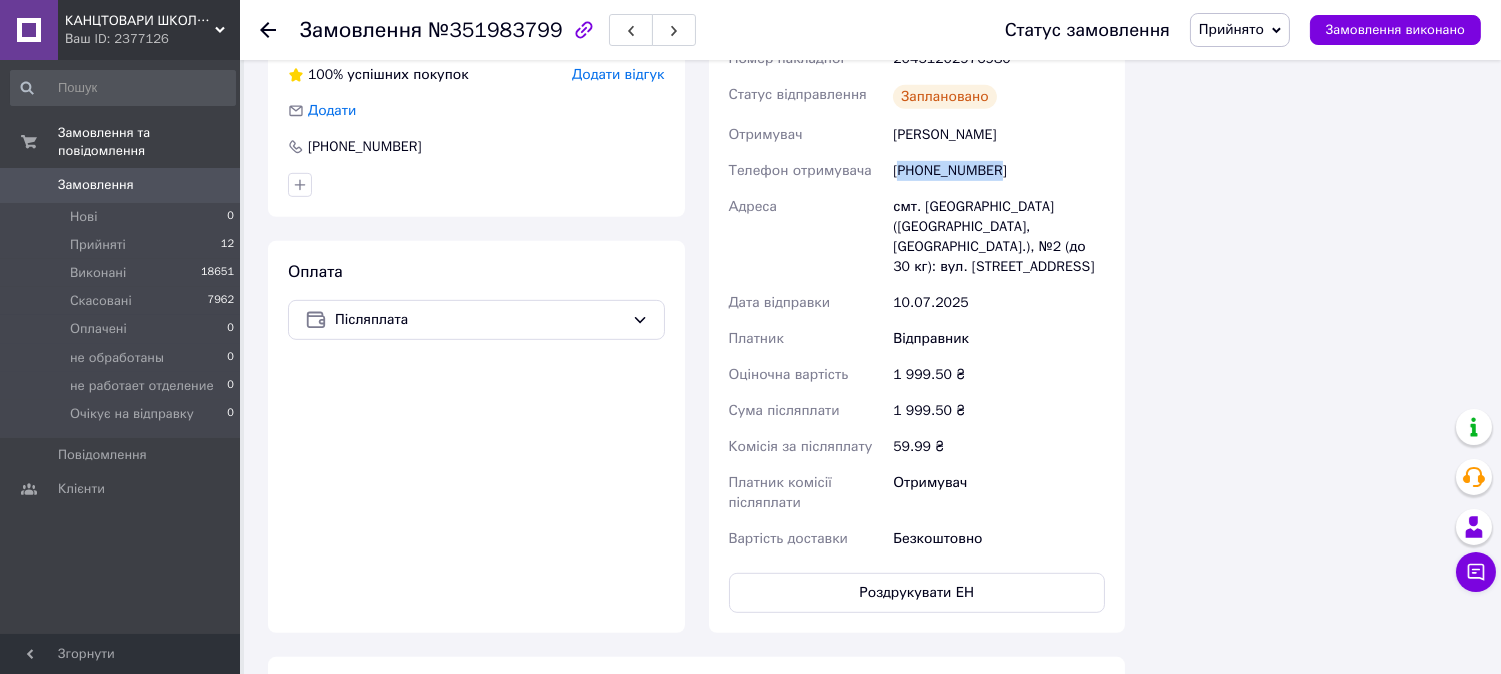 copy on "380954840460" 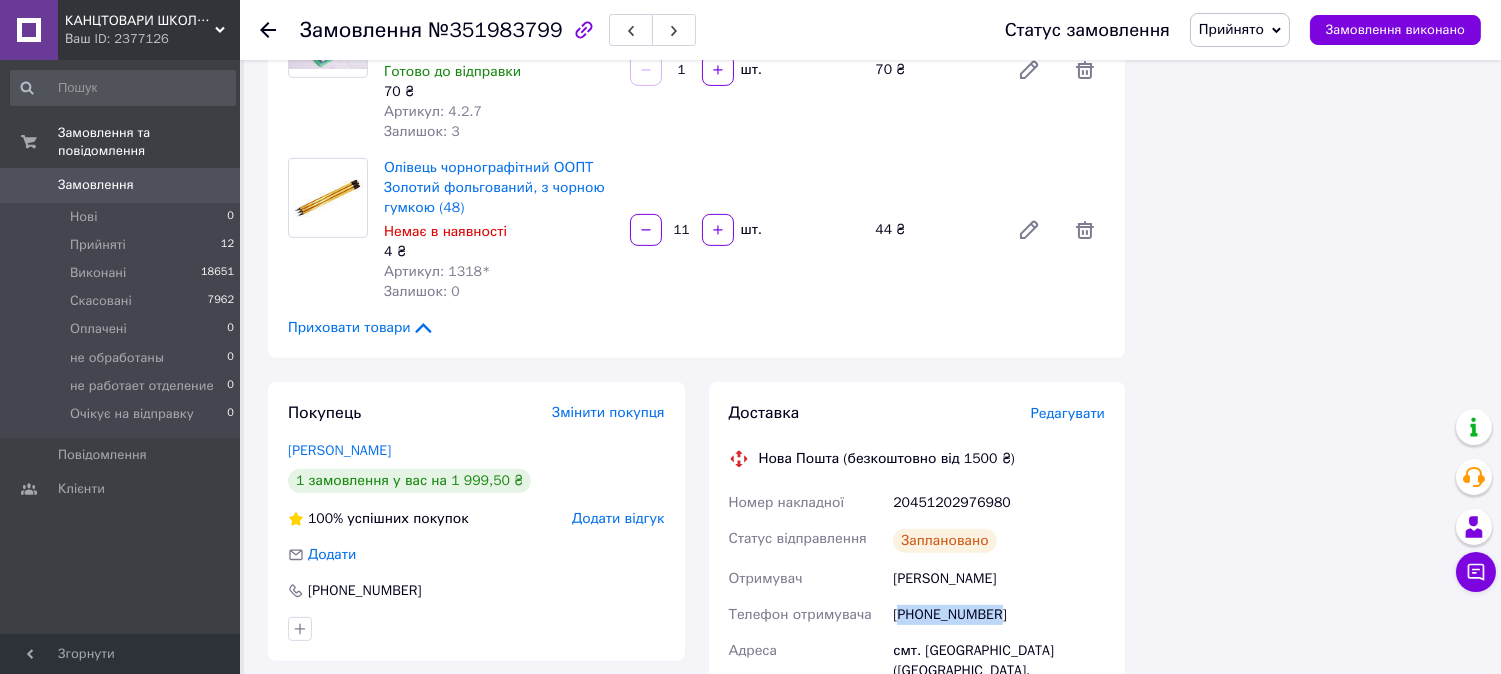 scroll, scrollTop: 333, scrollLeft: 0, axis: vertical 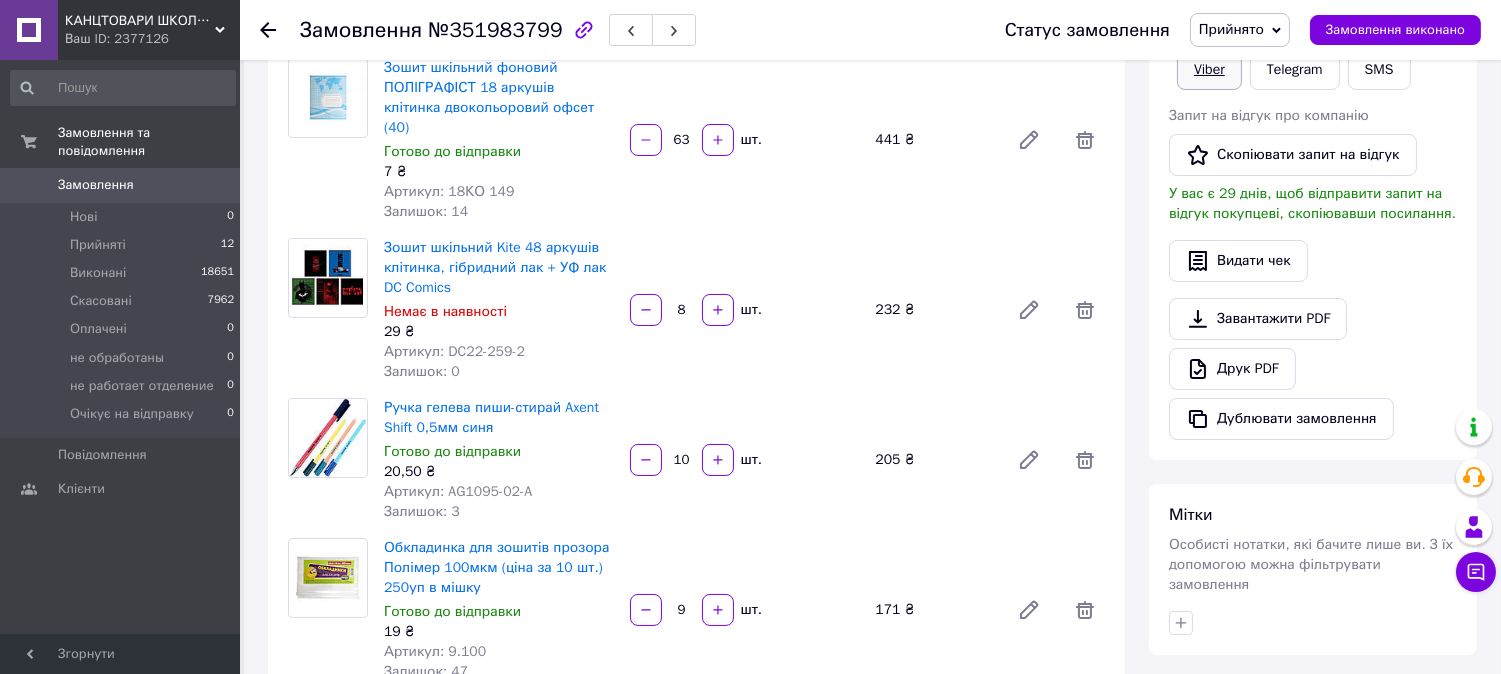 click on "Viber" at bounding box center (1209, 70) 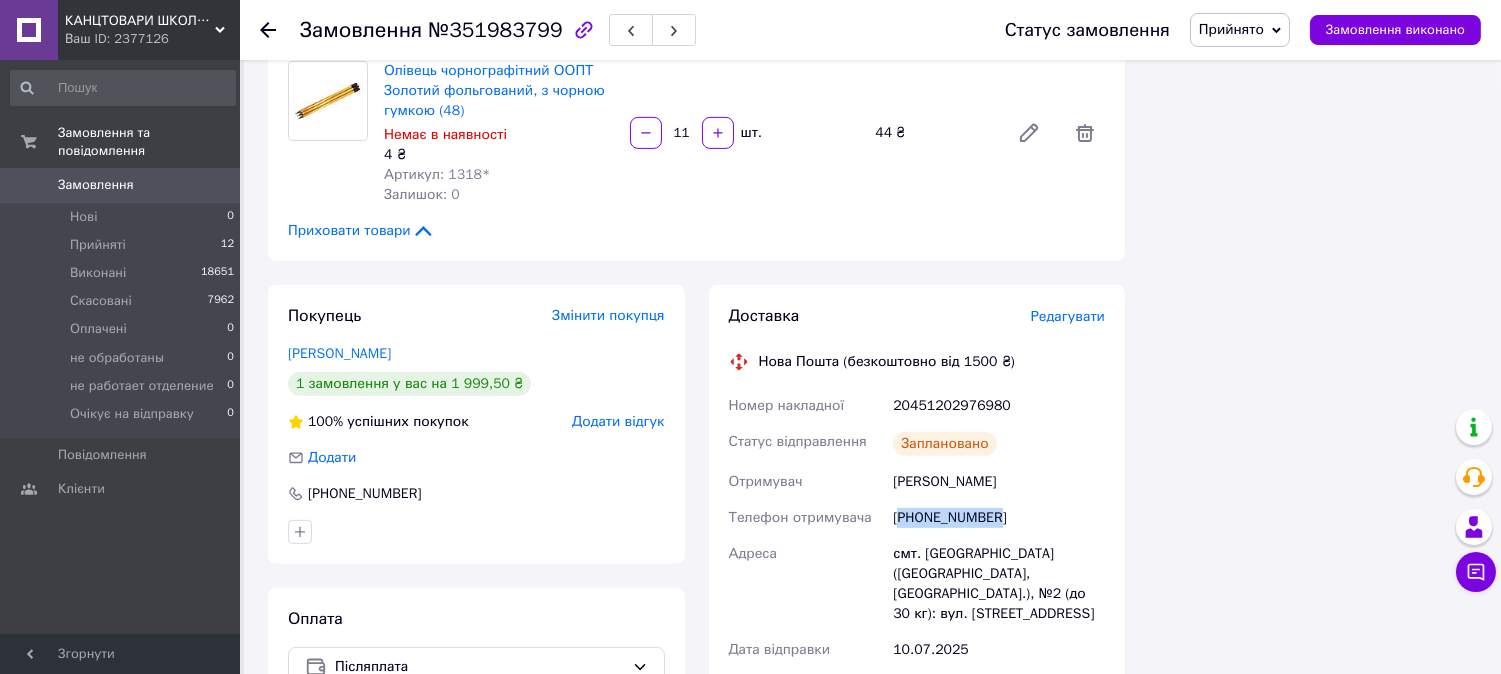 scroll, scrollTop: 1666, scrollLeft: 0, axis: vertical 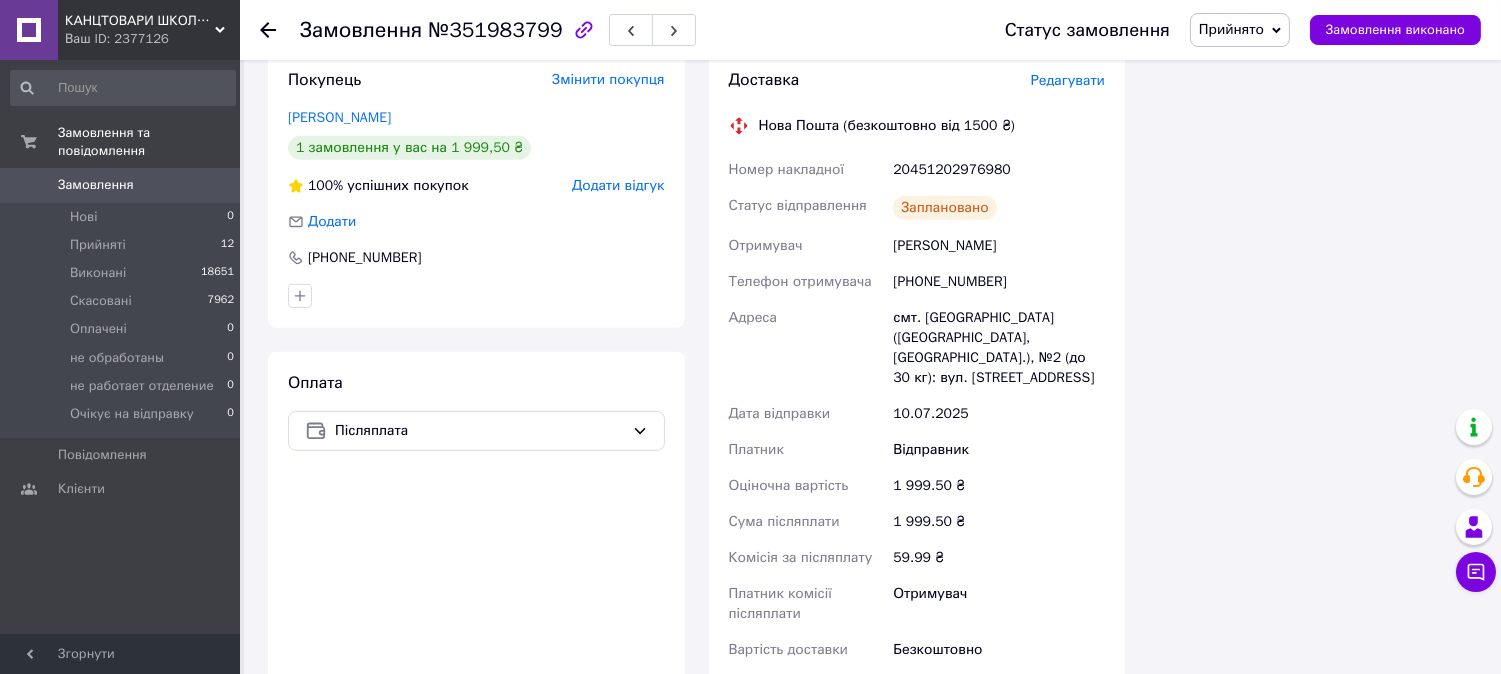 click on "20451202976980" at bounding box center [999, 170] 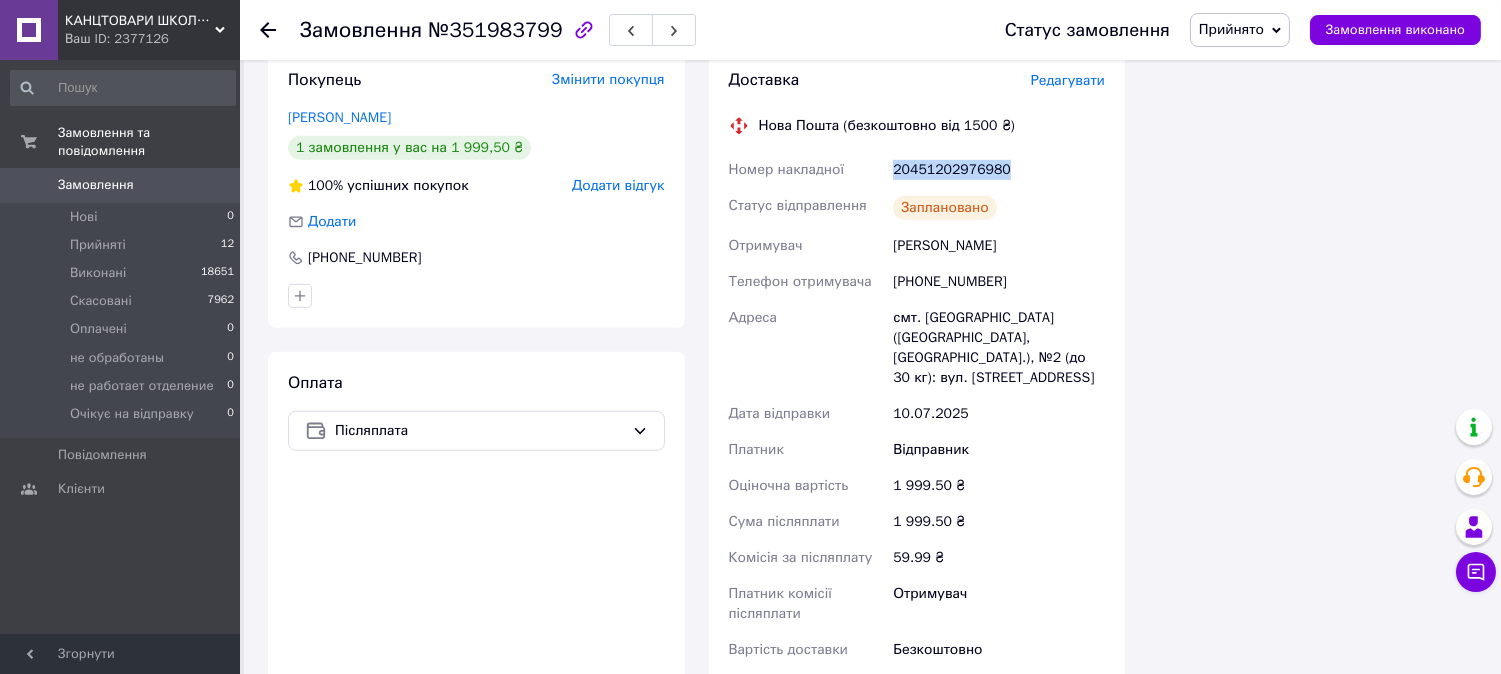 click on "20451202976980" at bounding box center [999, 170] 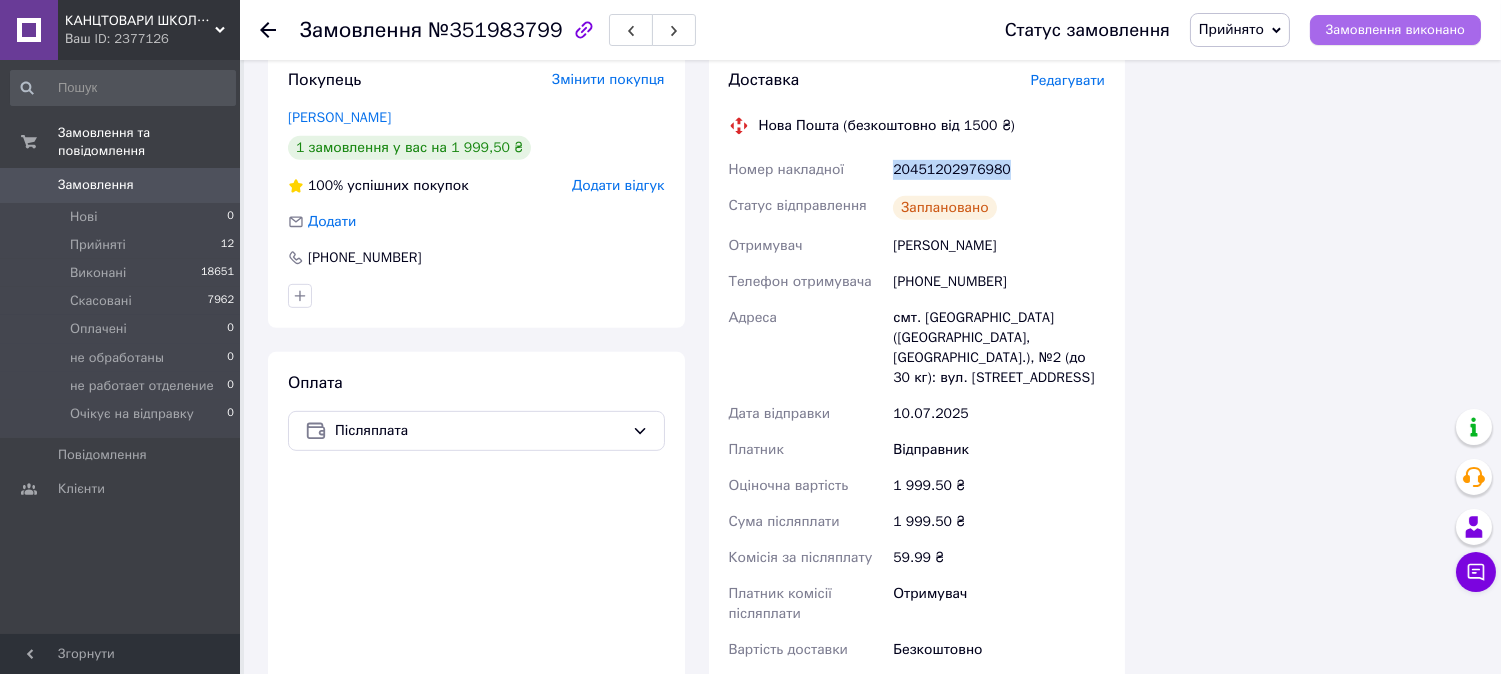 click on "Замовлення виконано" at bounding box center [1395, 30] 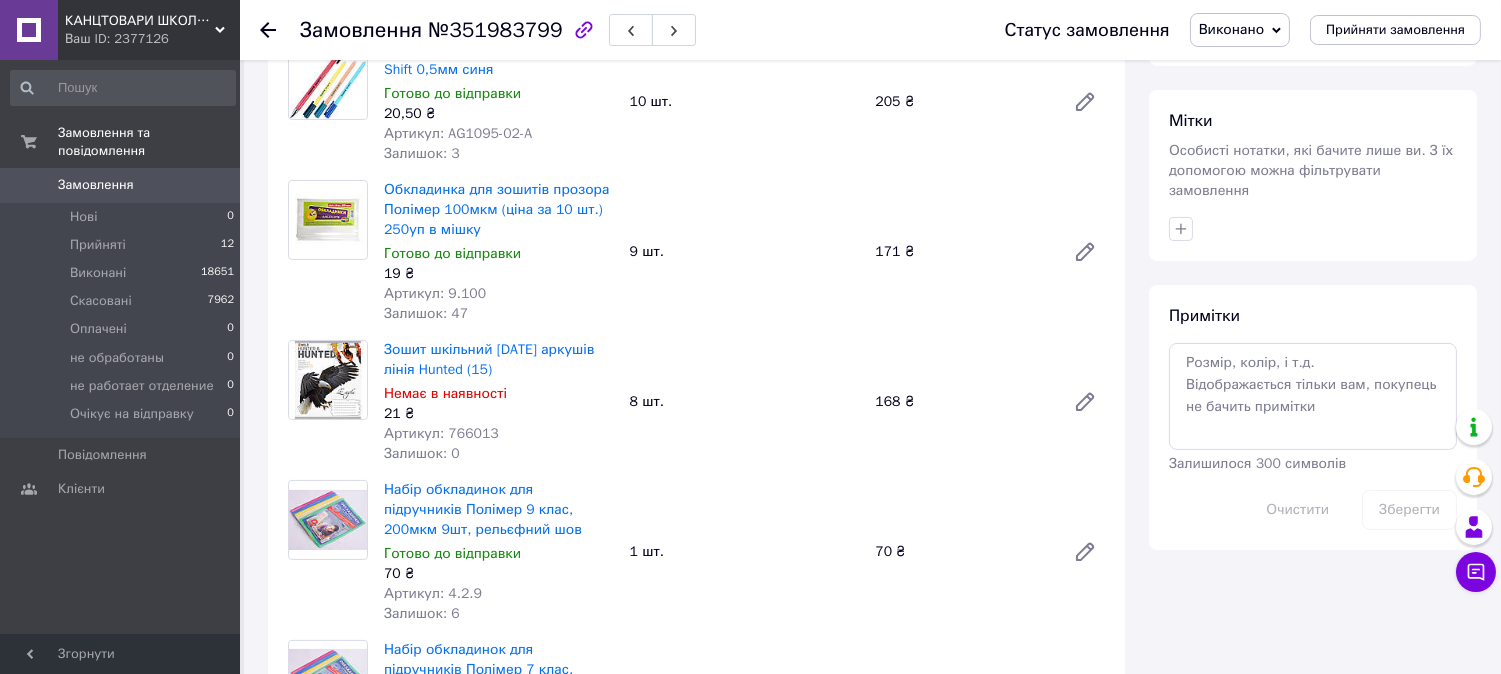 scroll, scrollTop: 444, scrollLeft: 0, axis: vertical 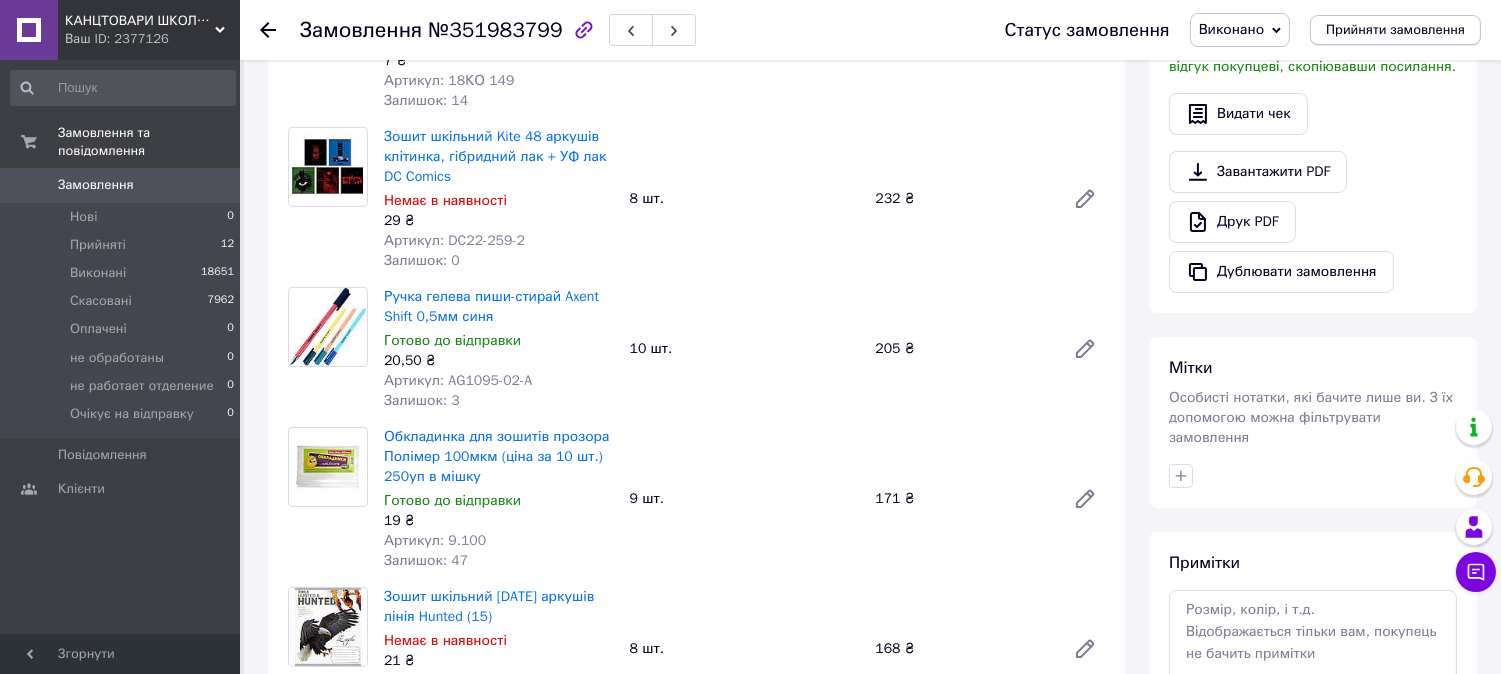 click on "Прийняти замовлення" at bounding box center (1395, 30) 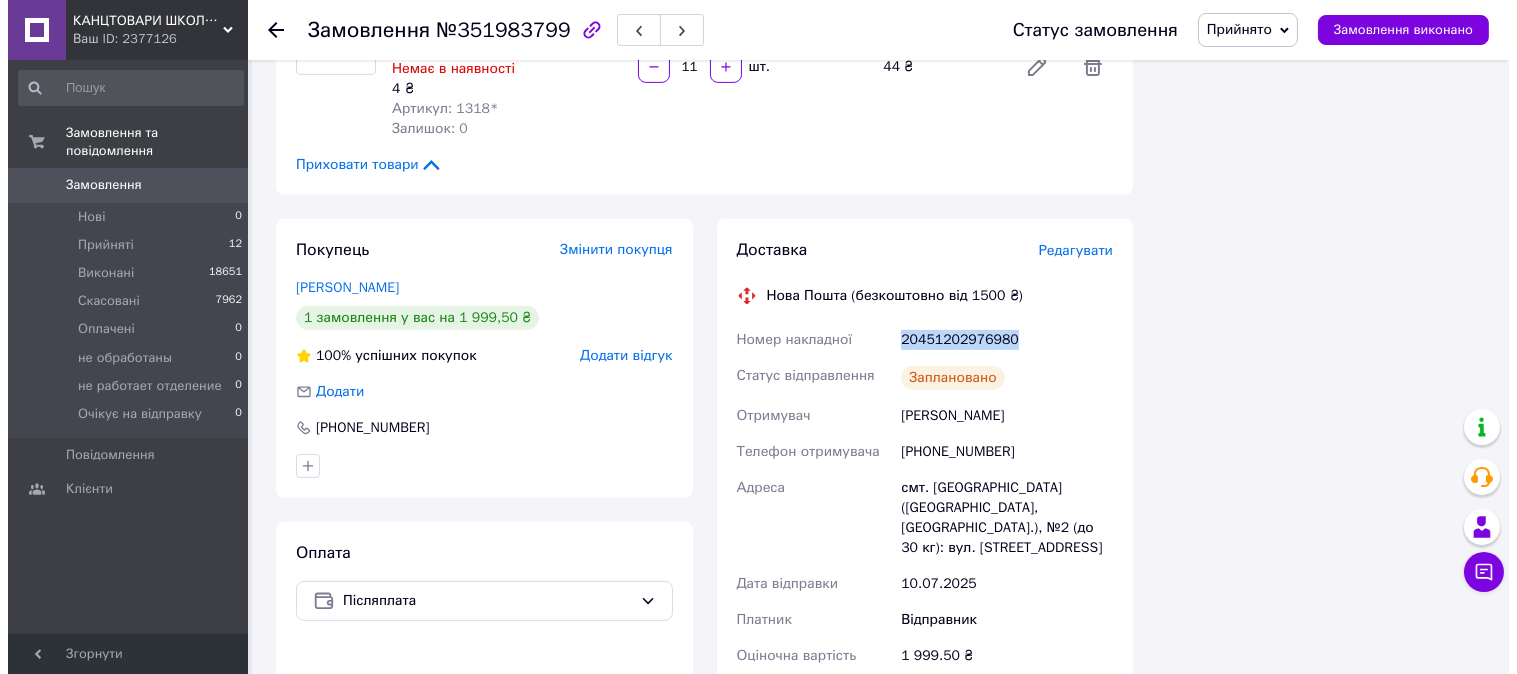 scroll, scrollTop: 1444, scrollLeft: 0, axis: vertical 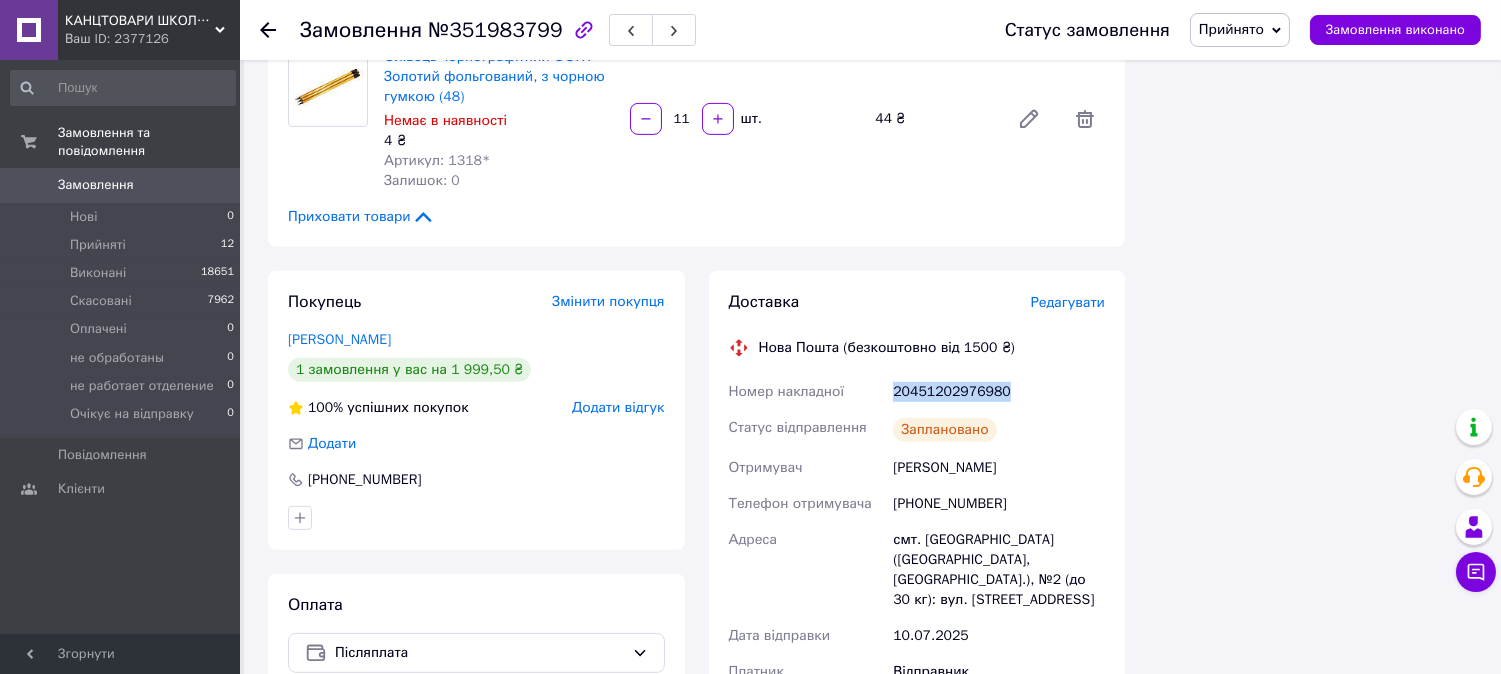 click on "Редагувати" at bounding box center (1068, 302) 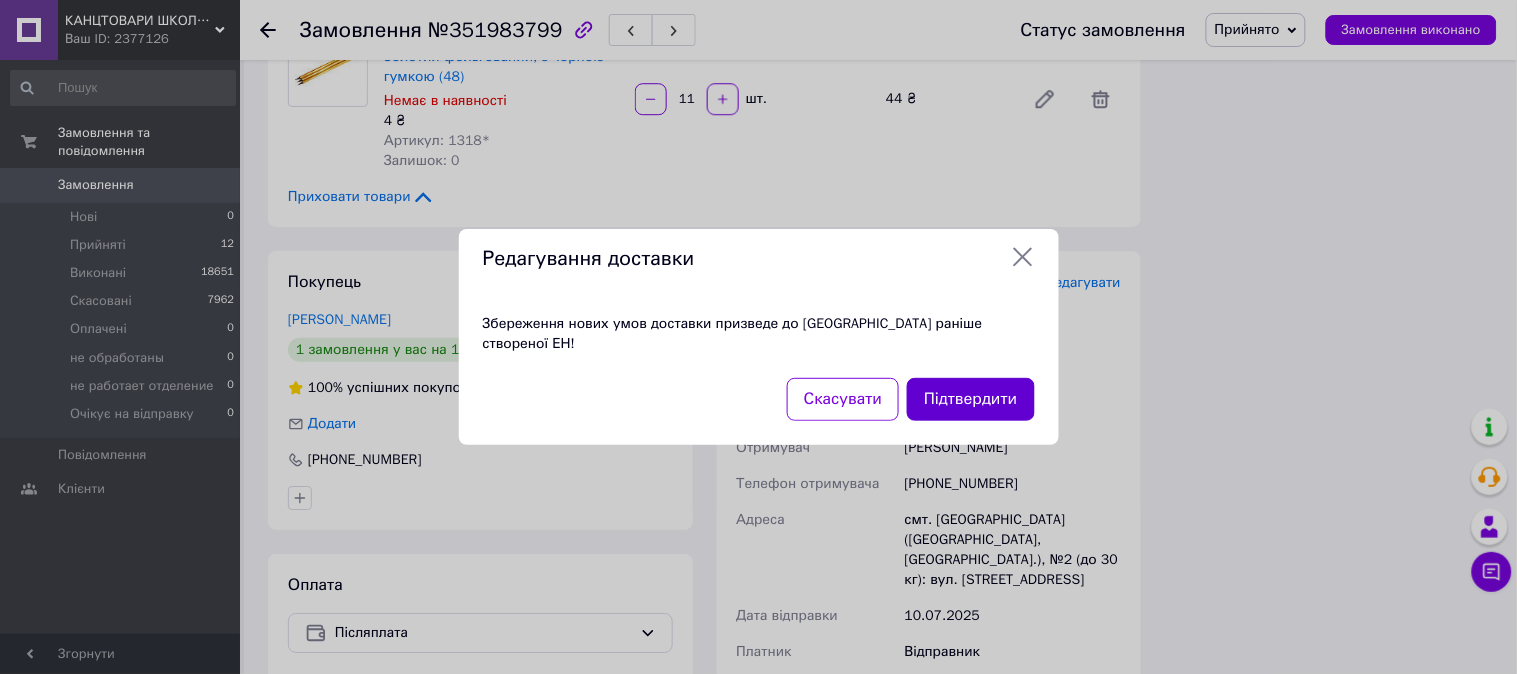 click on "Підтвердити" at bounding box center [970, 399] 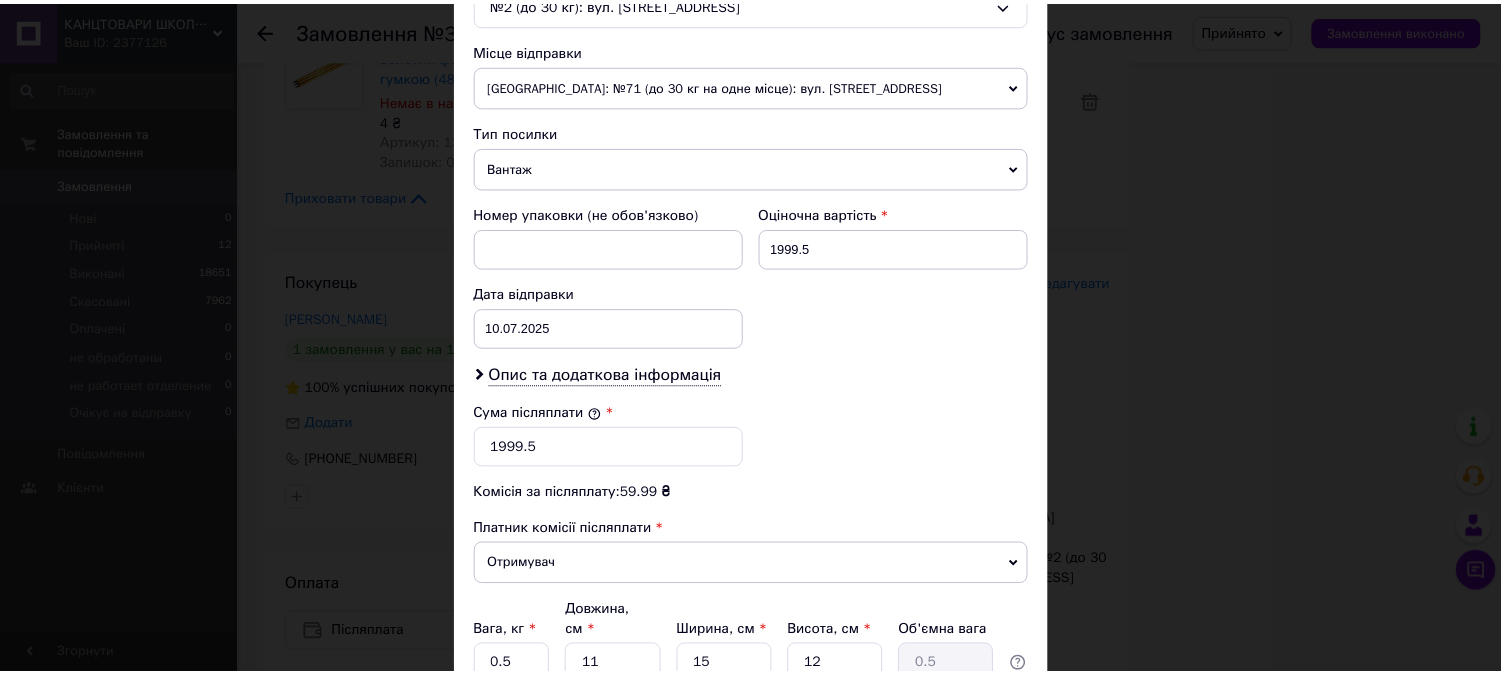 scroll, scrollTop: 854, scrollLeft: 0, axis: vertical 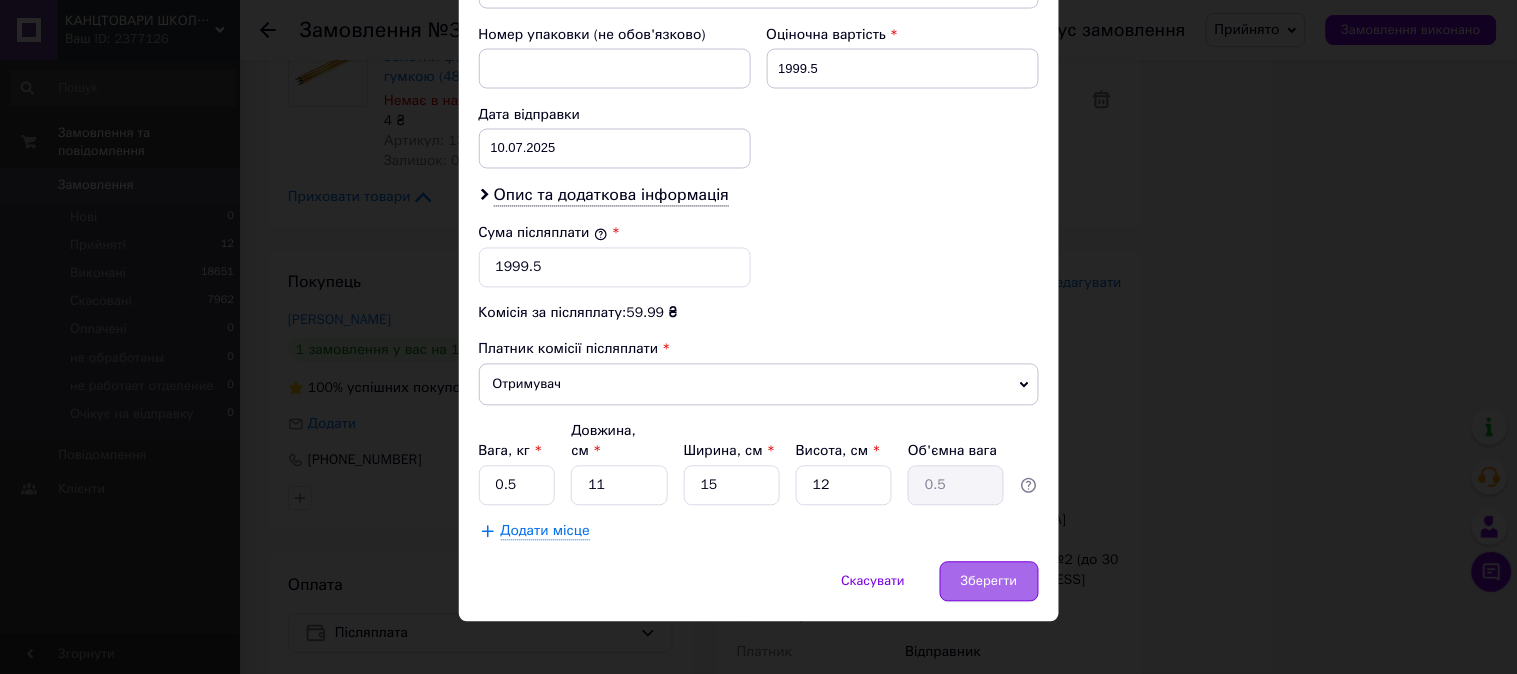 click on "Зберегти" at bounding box center (989, 582) 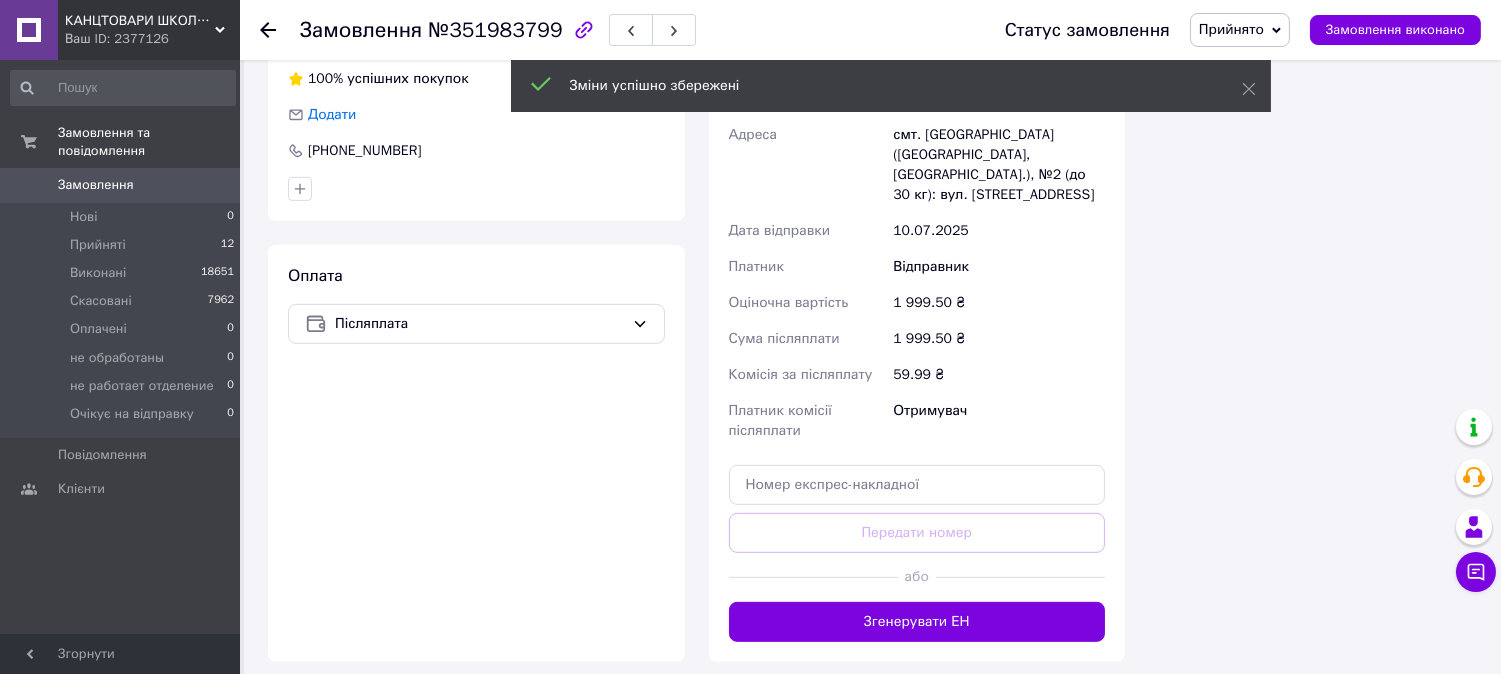 scroll, scrollTop: 1777, scrollLeft: 0, axis: vertical 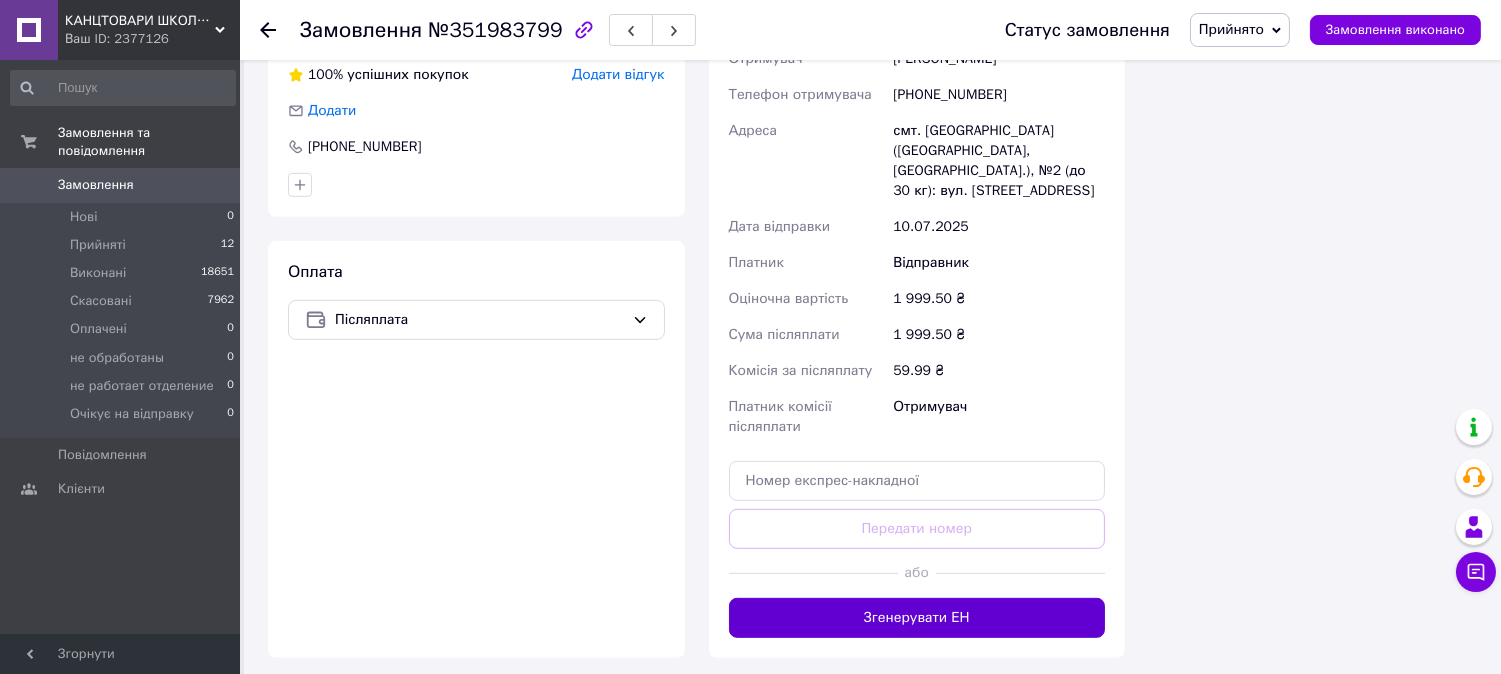click on "Згенерувати ЕН" at bounding box center (917, 618) 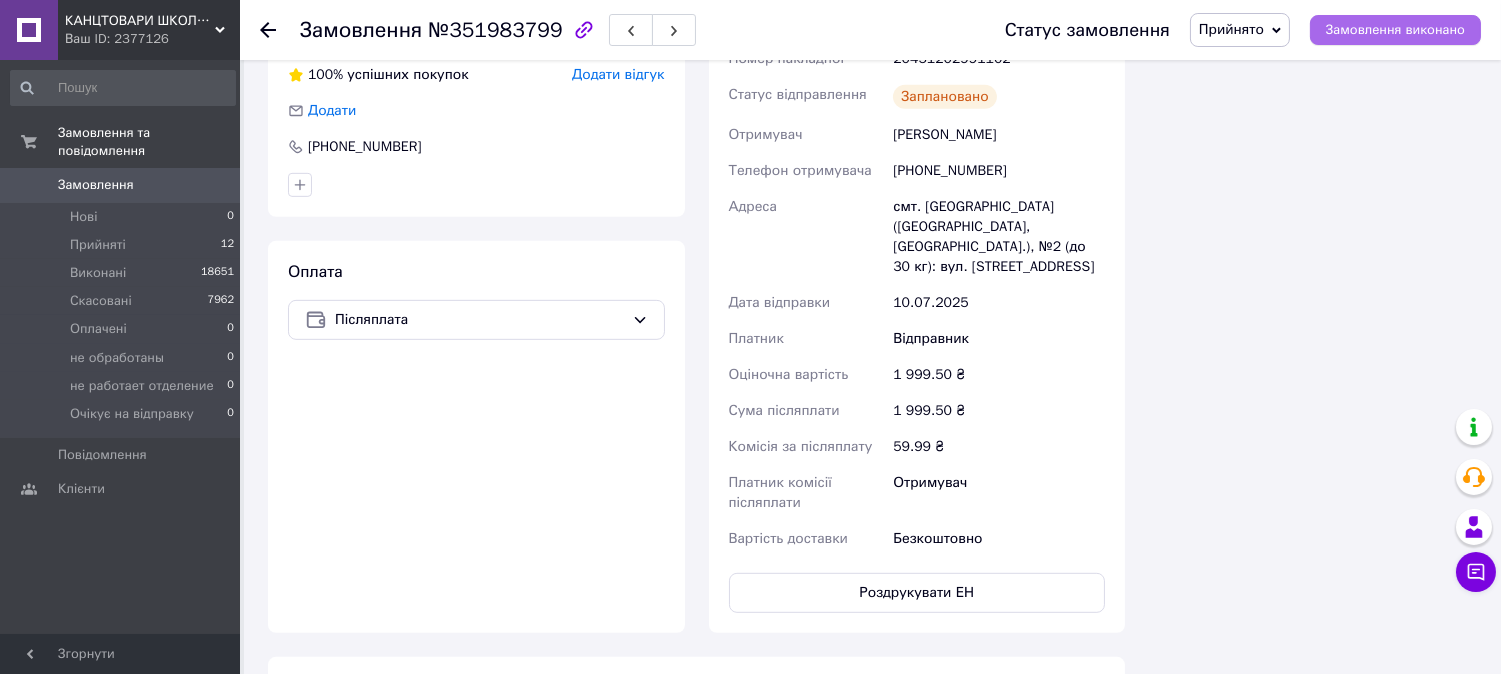 click on "Замовлення виконано" at bounding box center (1395, 30) 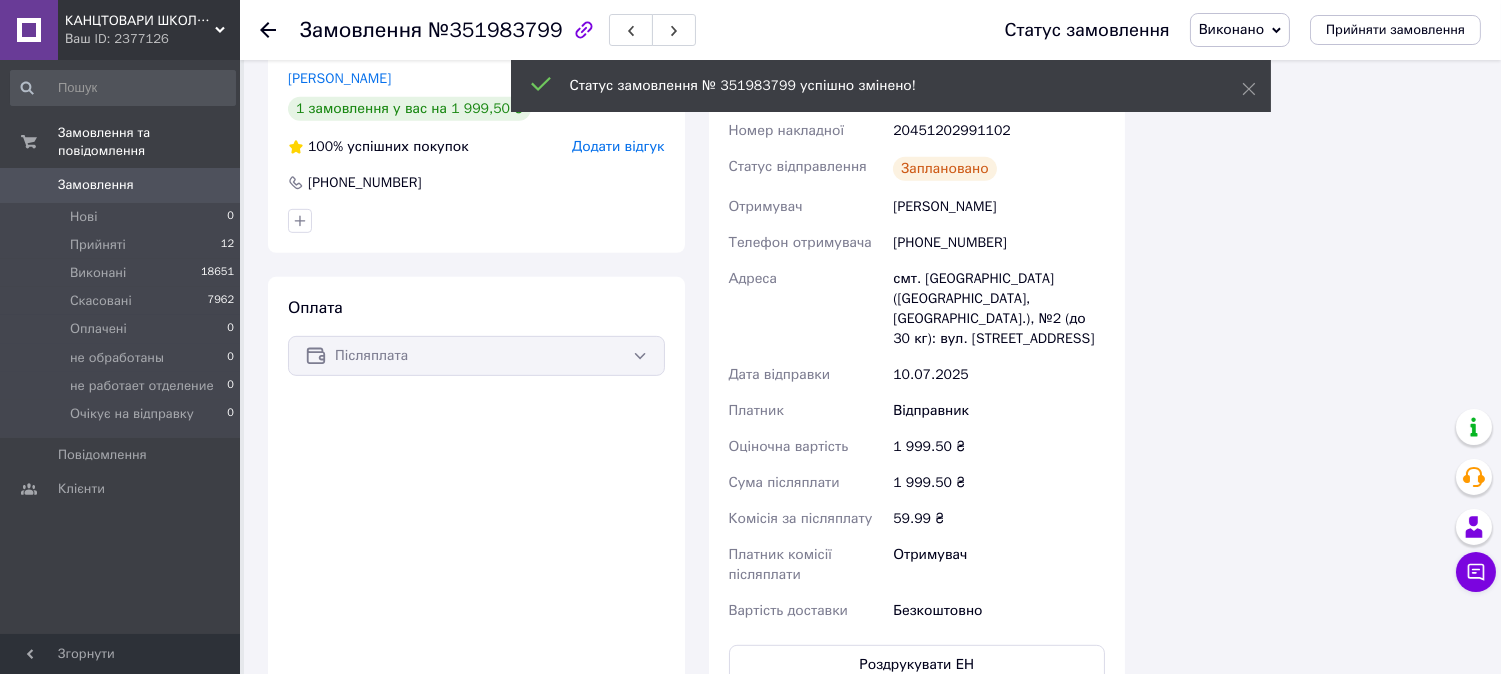 scroll, scrollTop: 1666, scrollLeft: 0, axis: vertical 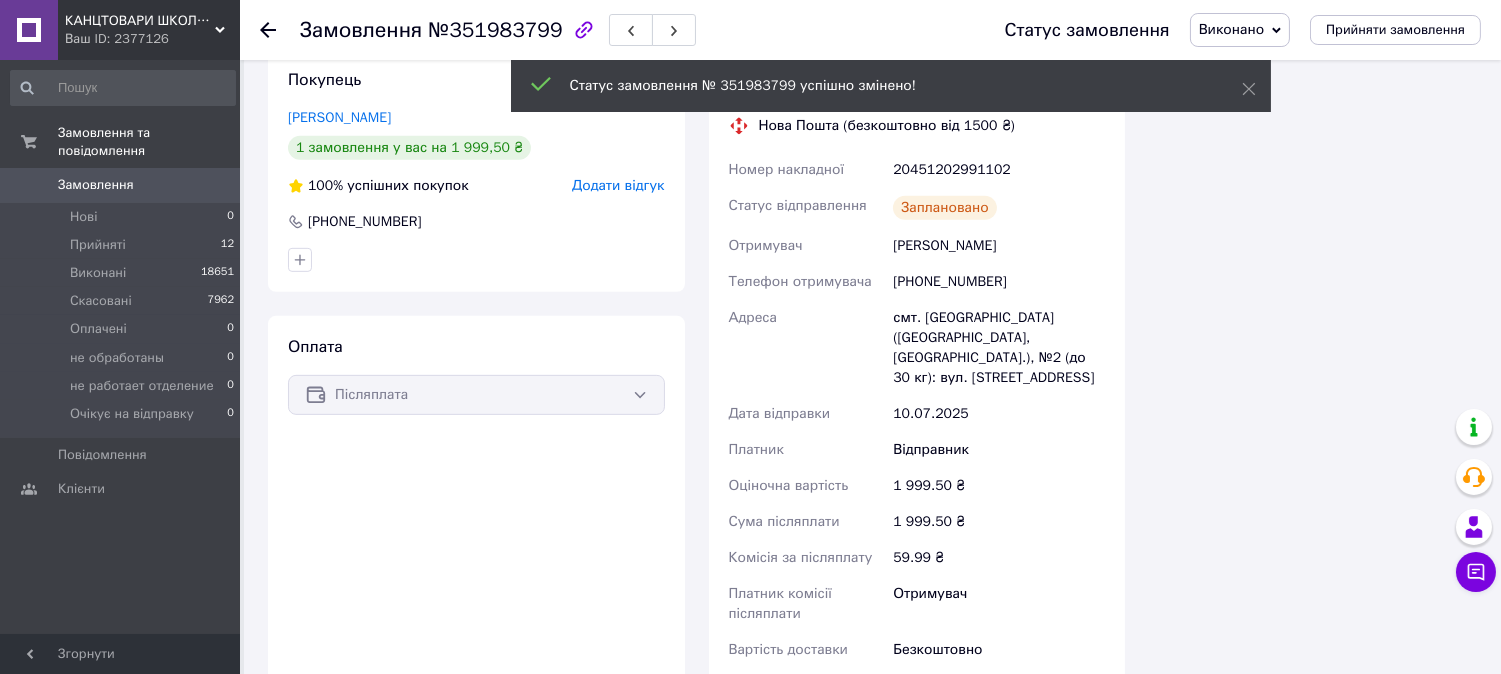 click on "20451202991102" at bounding box center [999, 170] 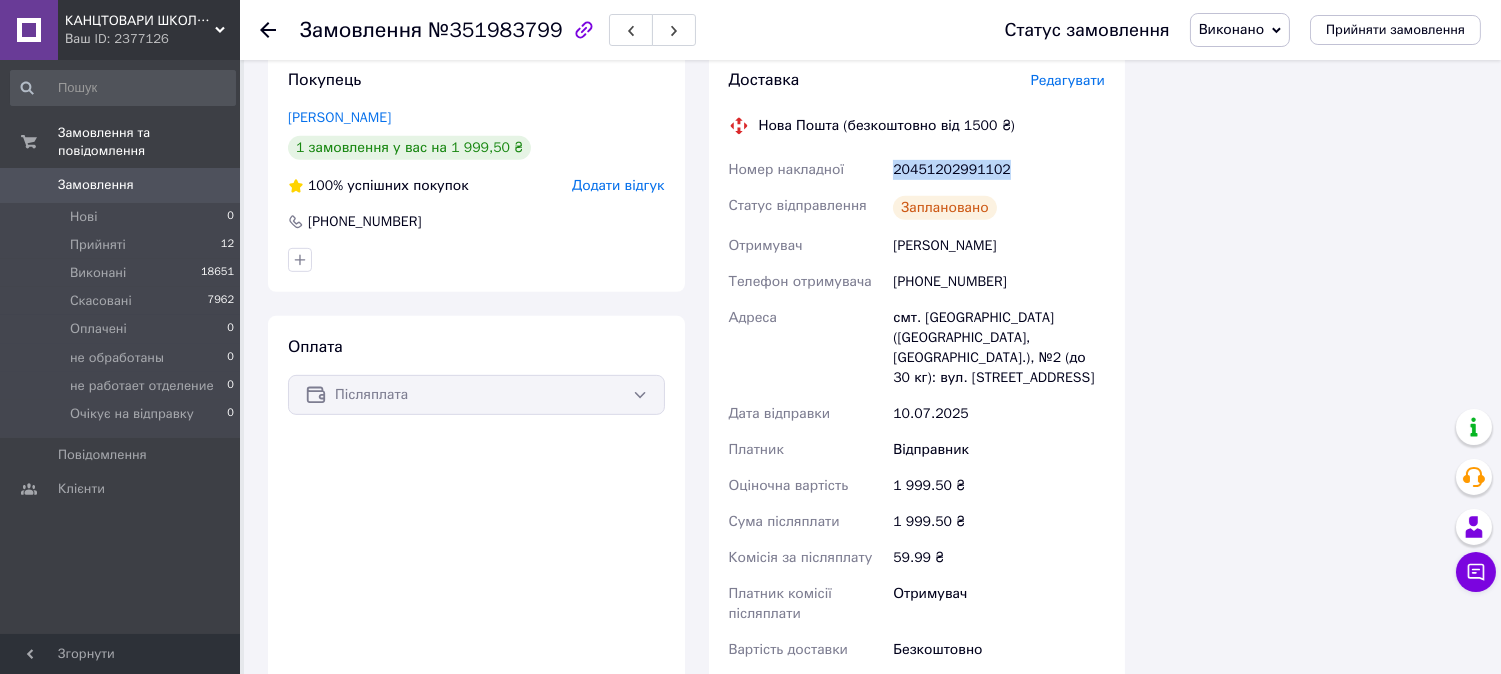 click on "20451202991102" at bounding box center (999, 170) 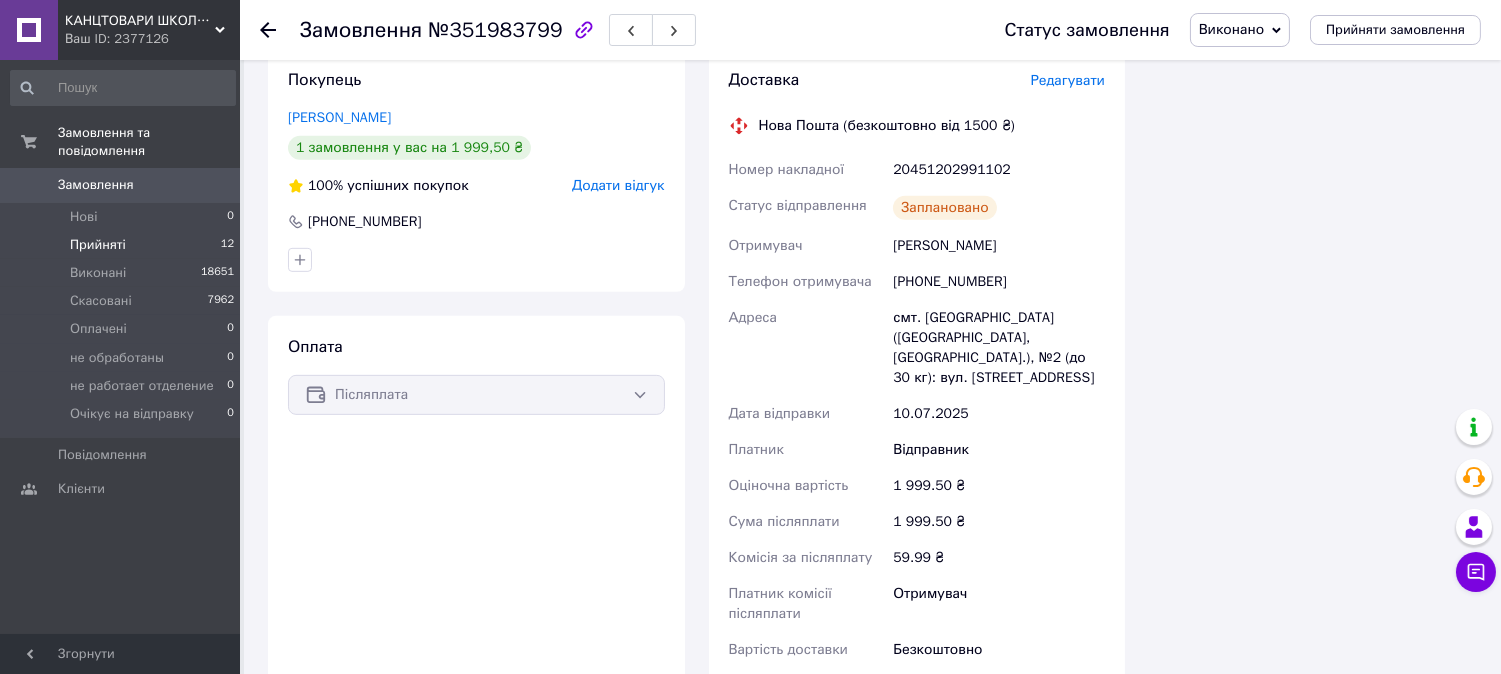 click on "Прийняті 12" at bounding box center (123, 245) 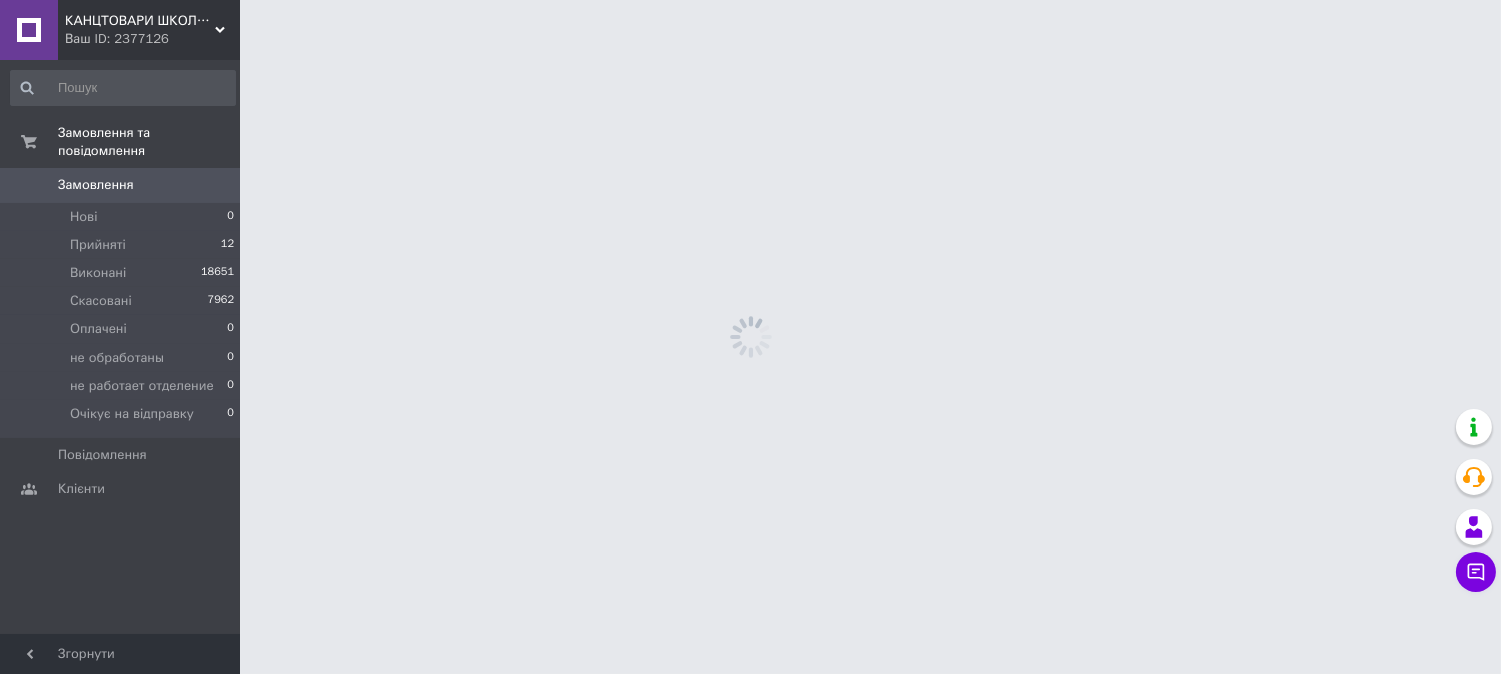 scroll, scrollTop: 0, scrollLeft: 0, axis: both 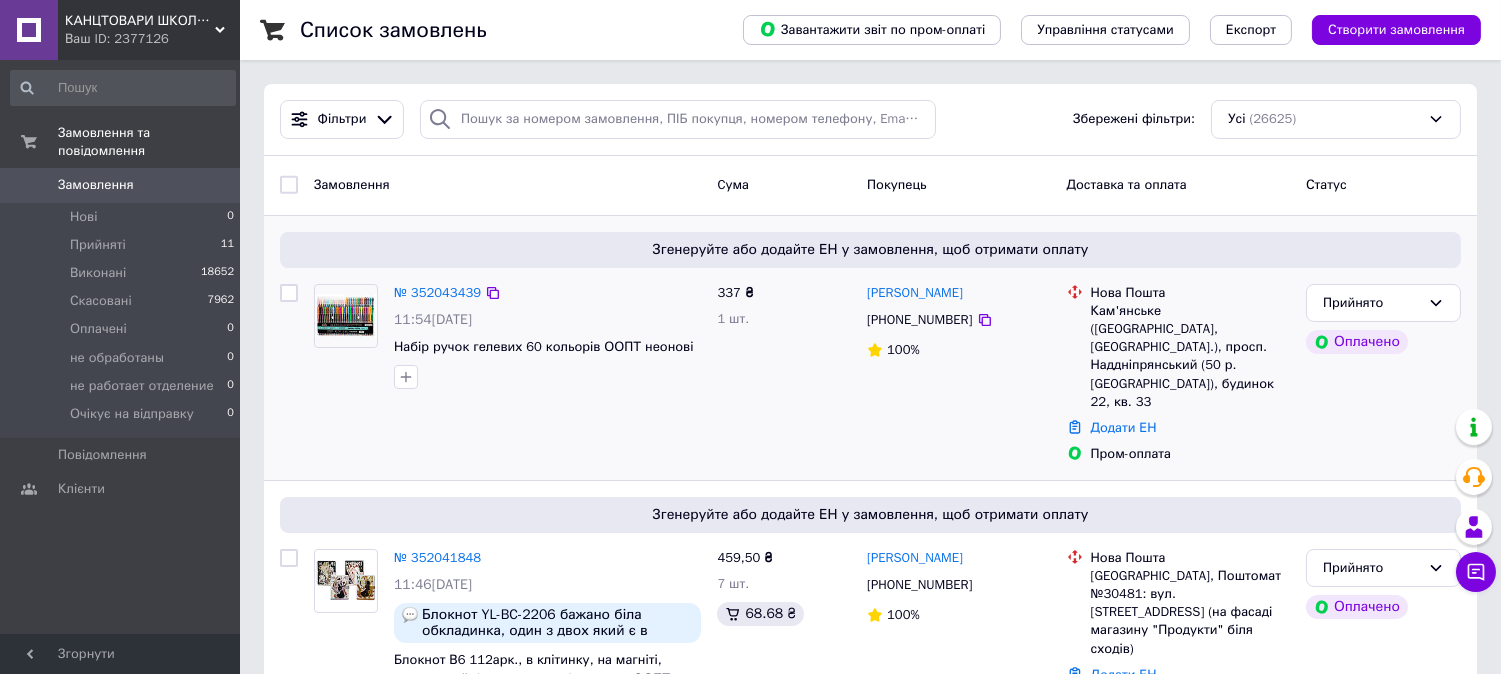click at bounding box center [346, 316] 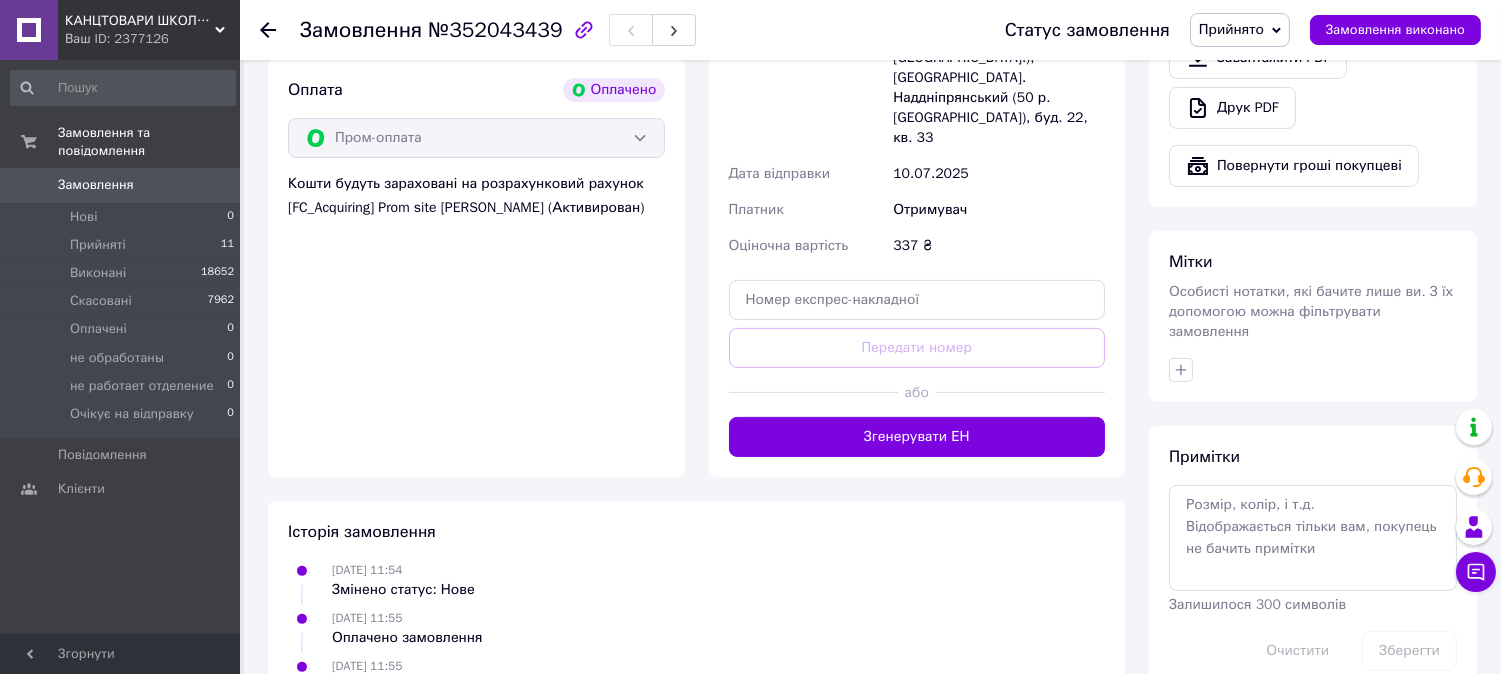 scroll, scrollTop: 1202, scrollLeft: 0, axis: vertical 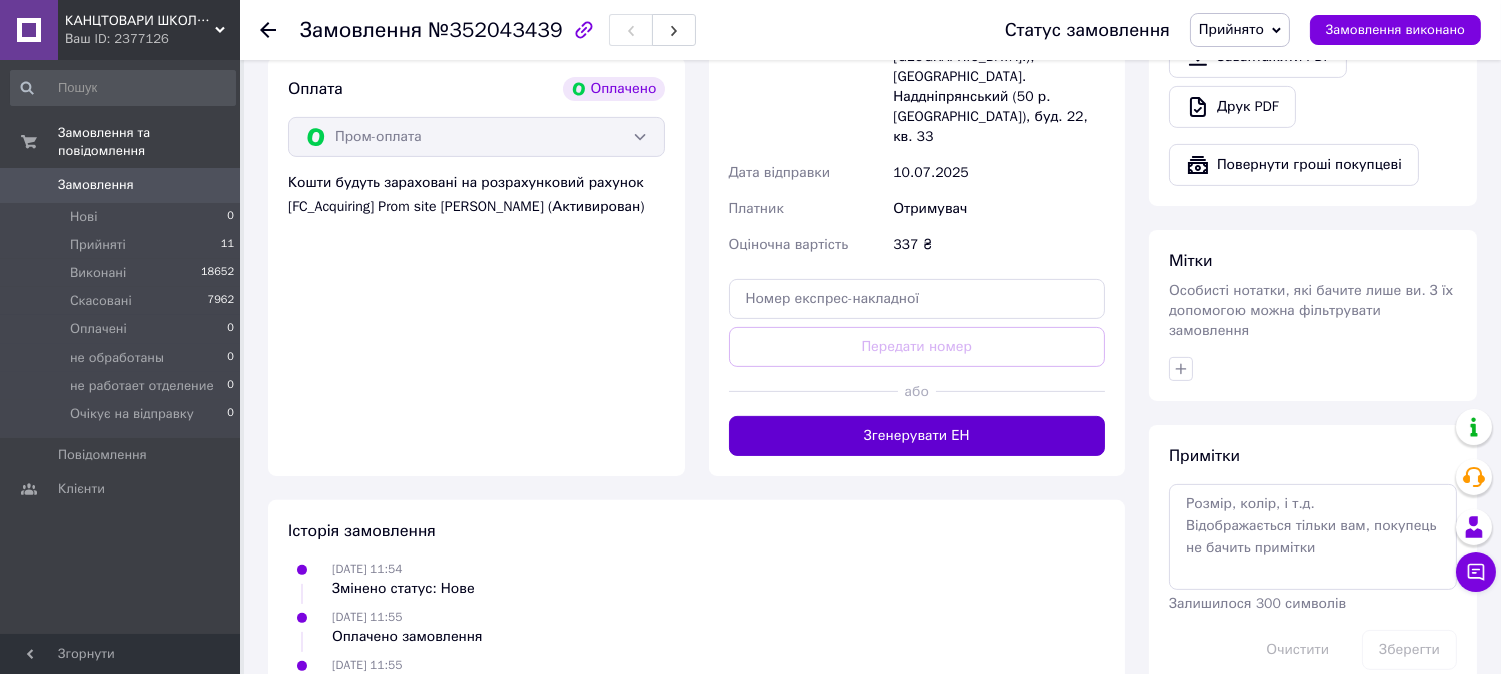 click on "Згенерувати ЕН" at bounding box center [917, 436] 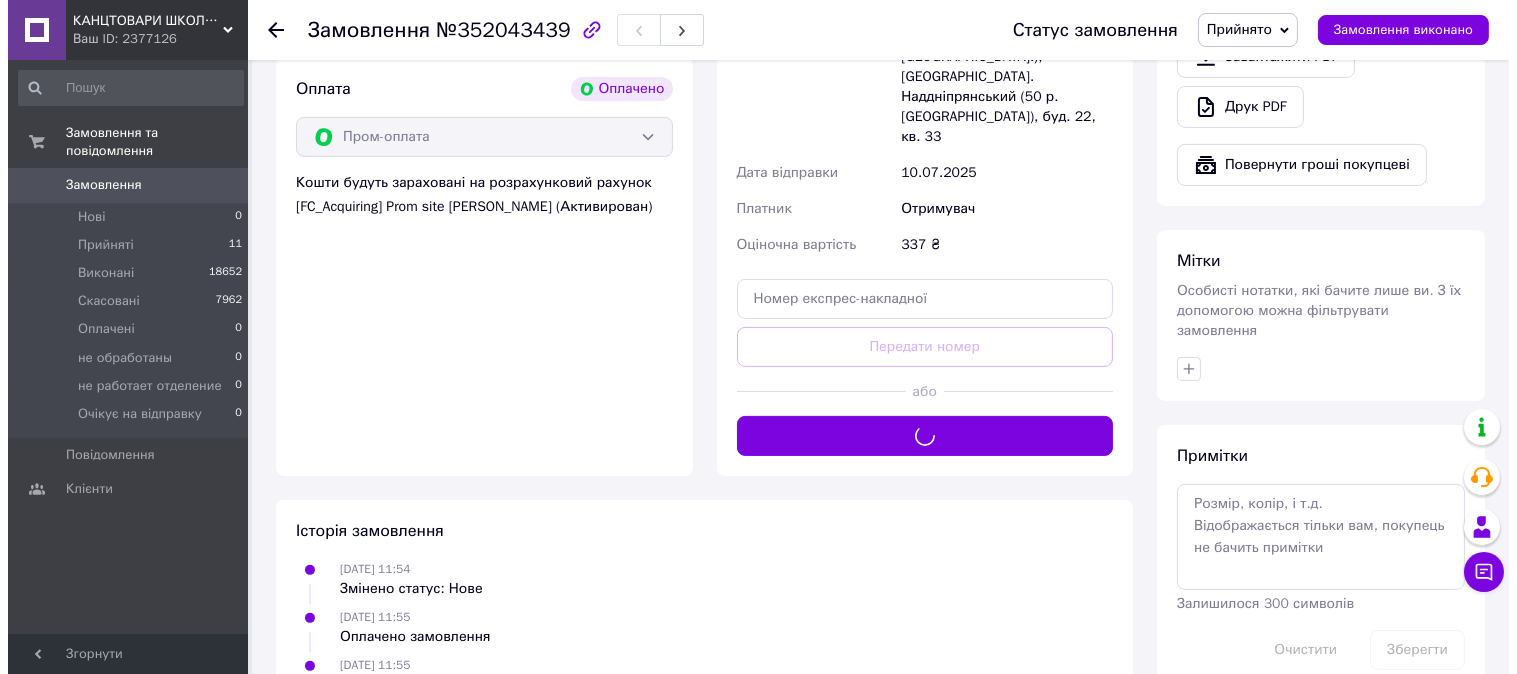 scroll, scrollTop: 757, scrollLeft: 0, axis: vertical 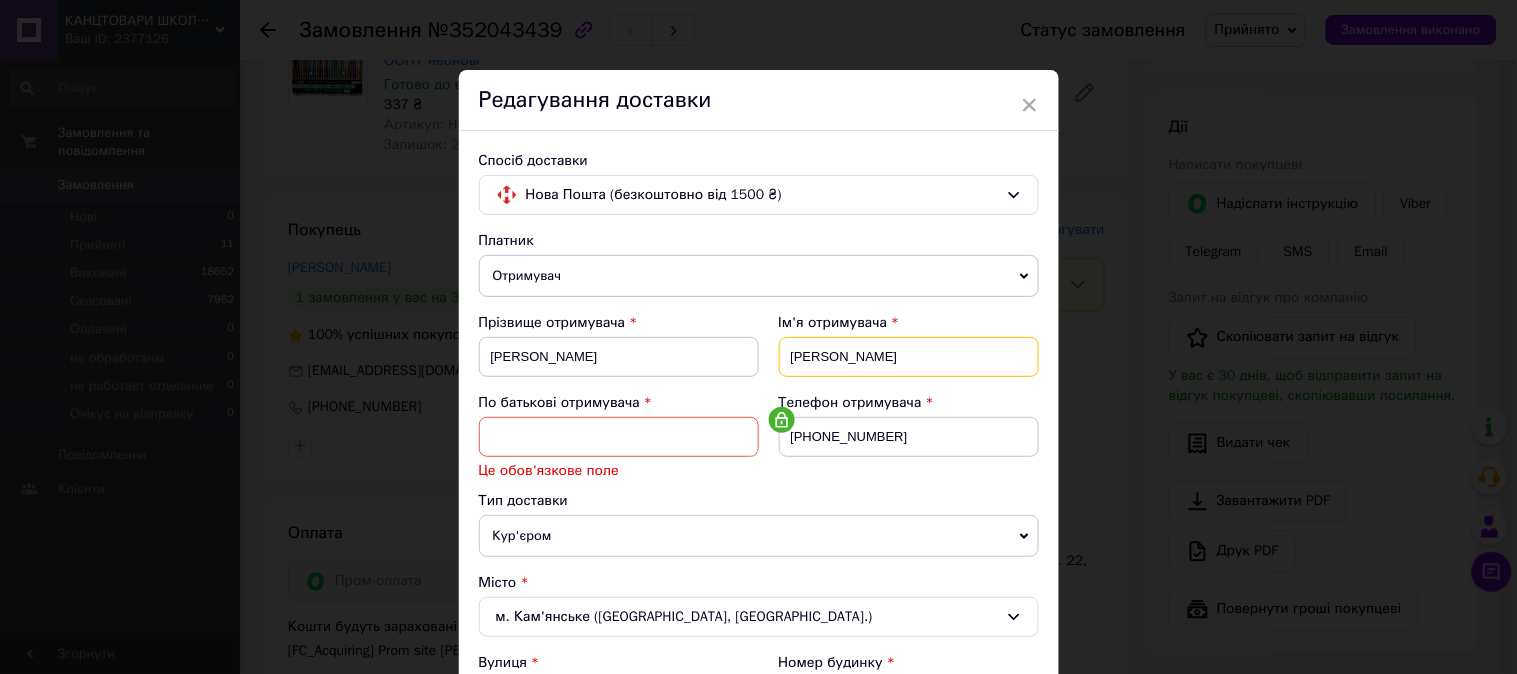 click on "Всеволод" at bounding box center (909, 357) 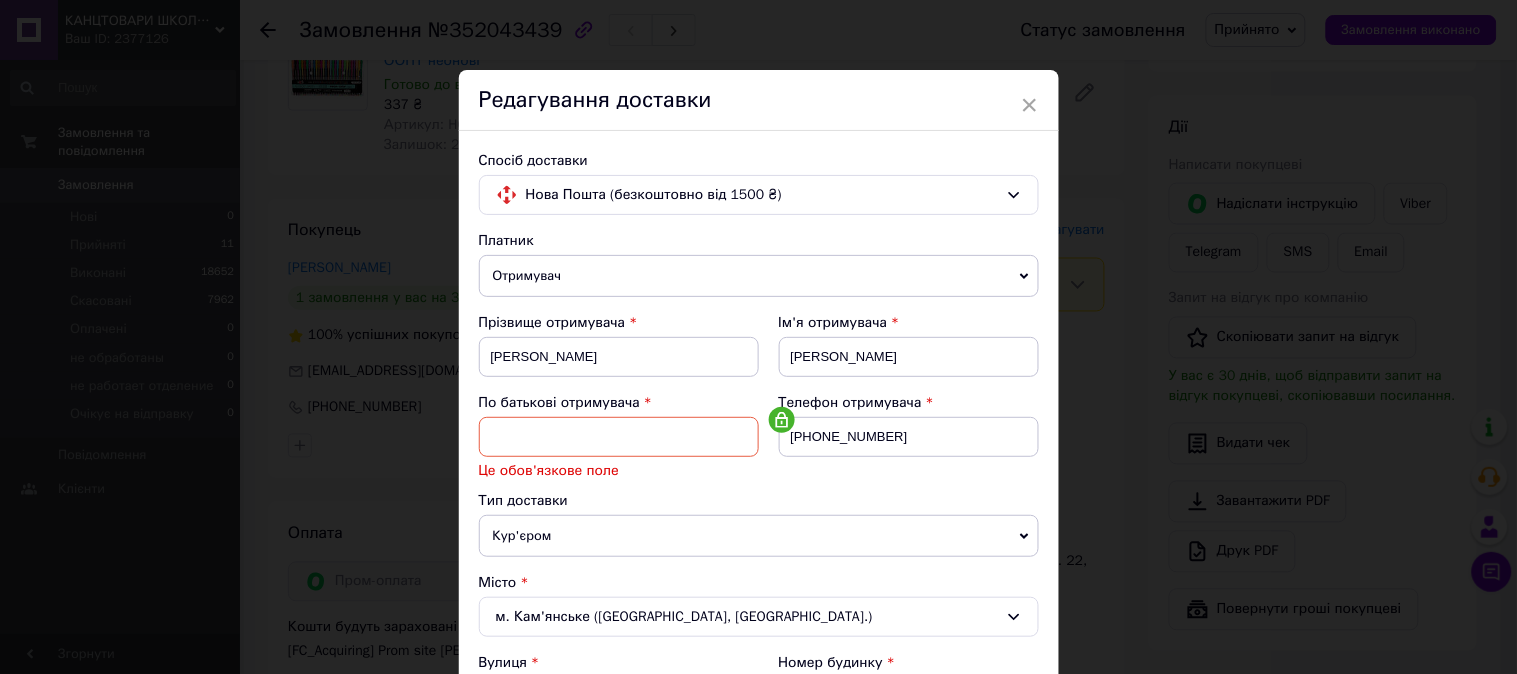 click at bounding box center (619, 437) 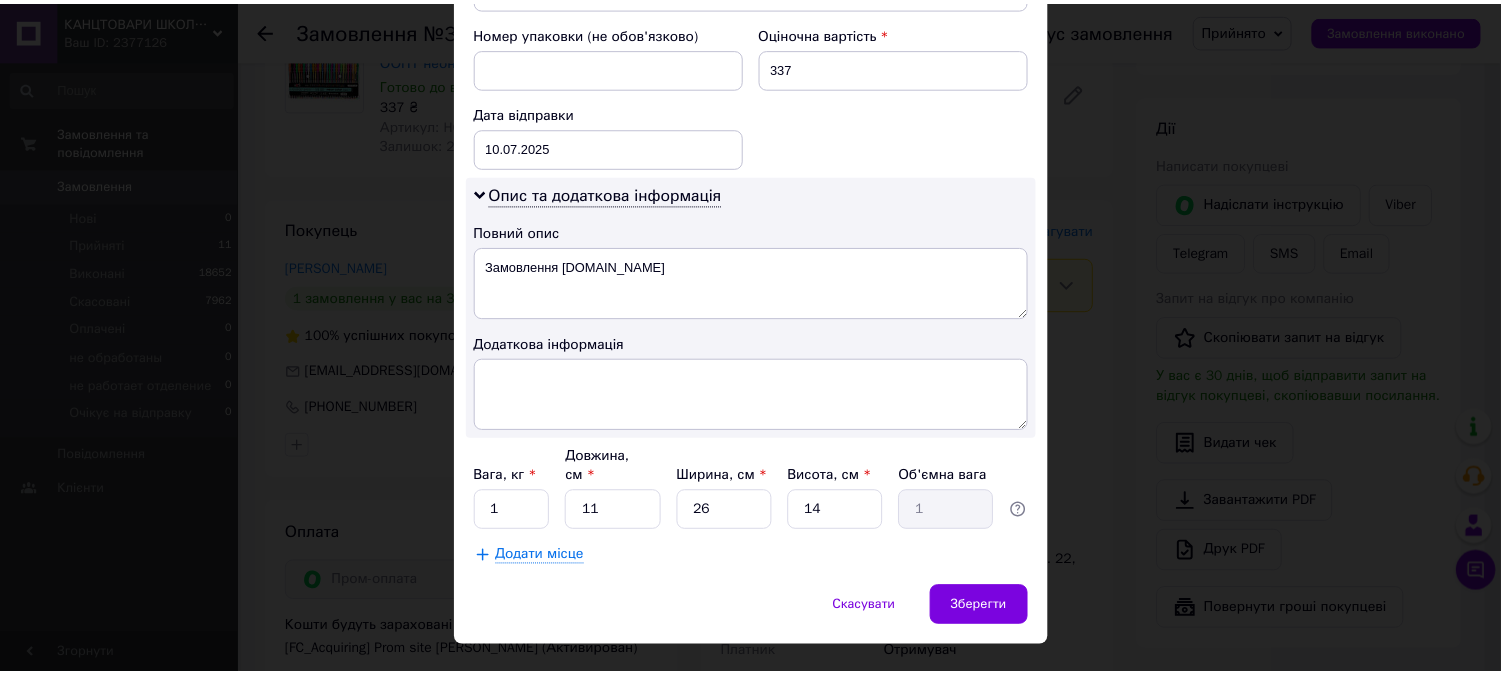 scroll, scrollTop: 960, scrollLeft: 0, axis: vertical 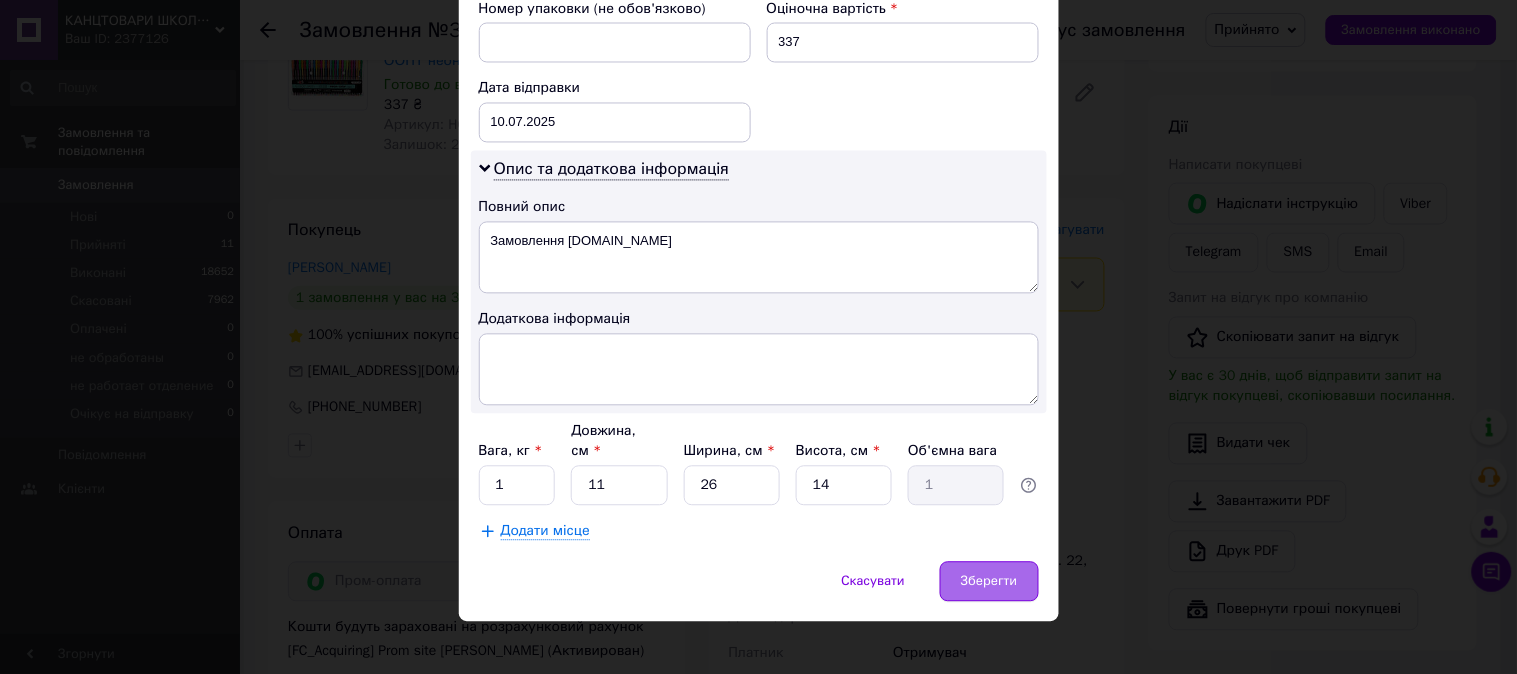 type on "Всеволод" 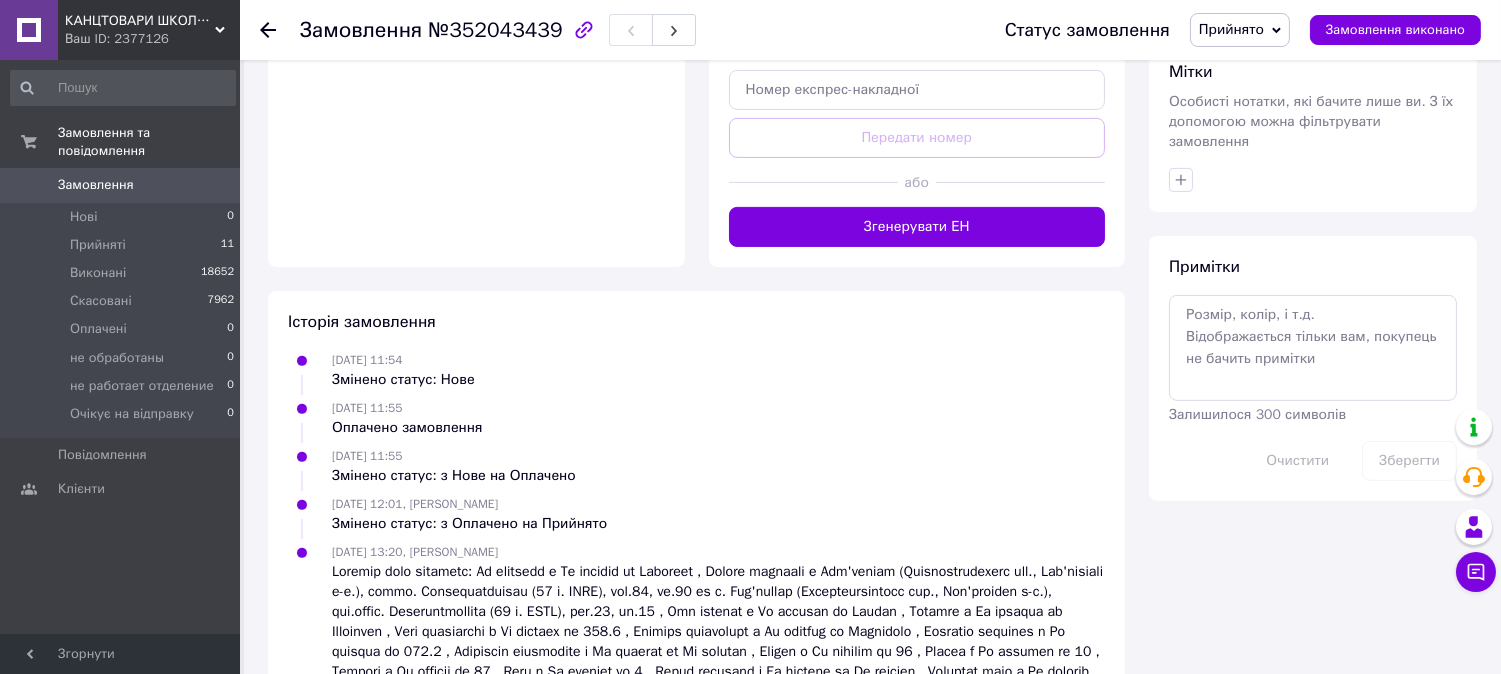 scroll, scrollTop: 1352, scrollLeft: 0, axis: vertical 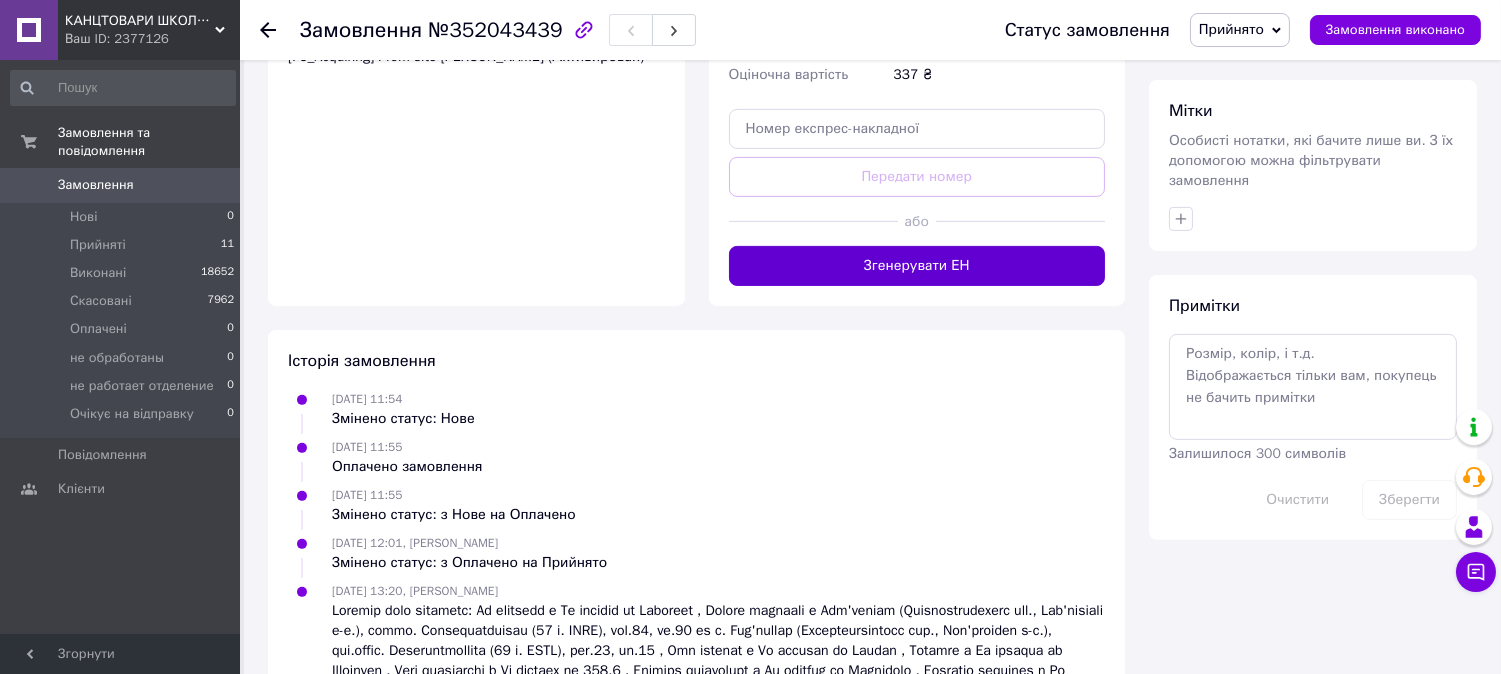 click on "Згенерувати ЕН" at bounding box center (917, 266) 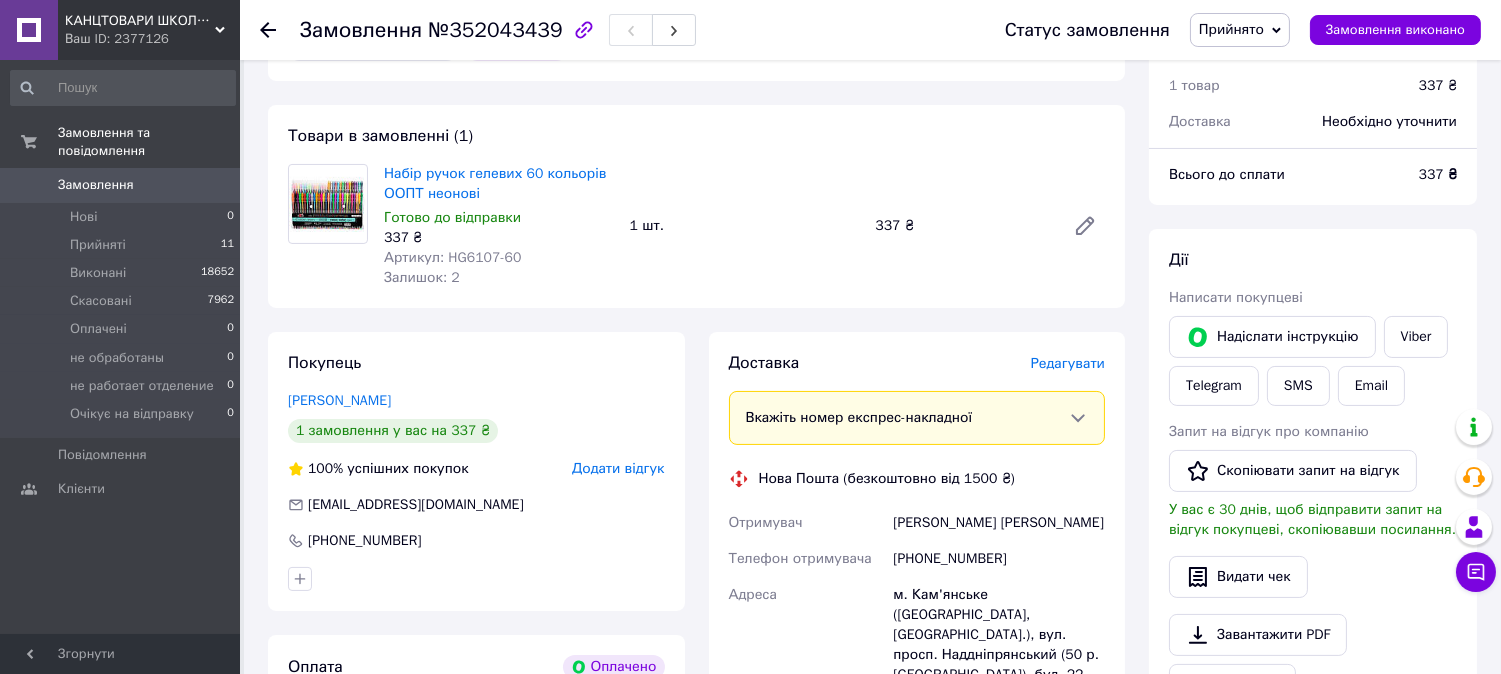 scroll, scrollTop: 463, scrollLeft: 0, axis: vertical 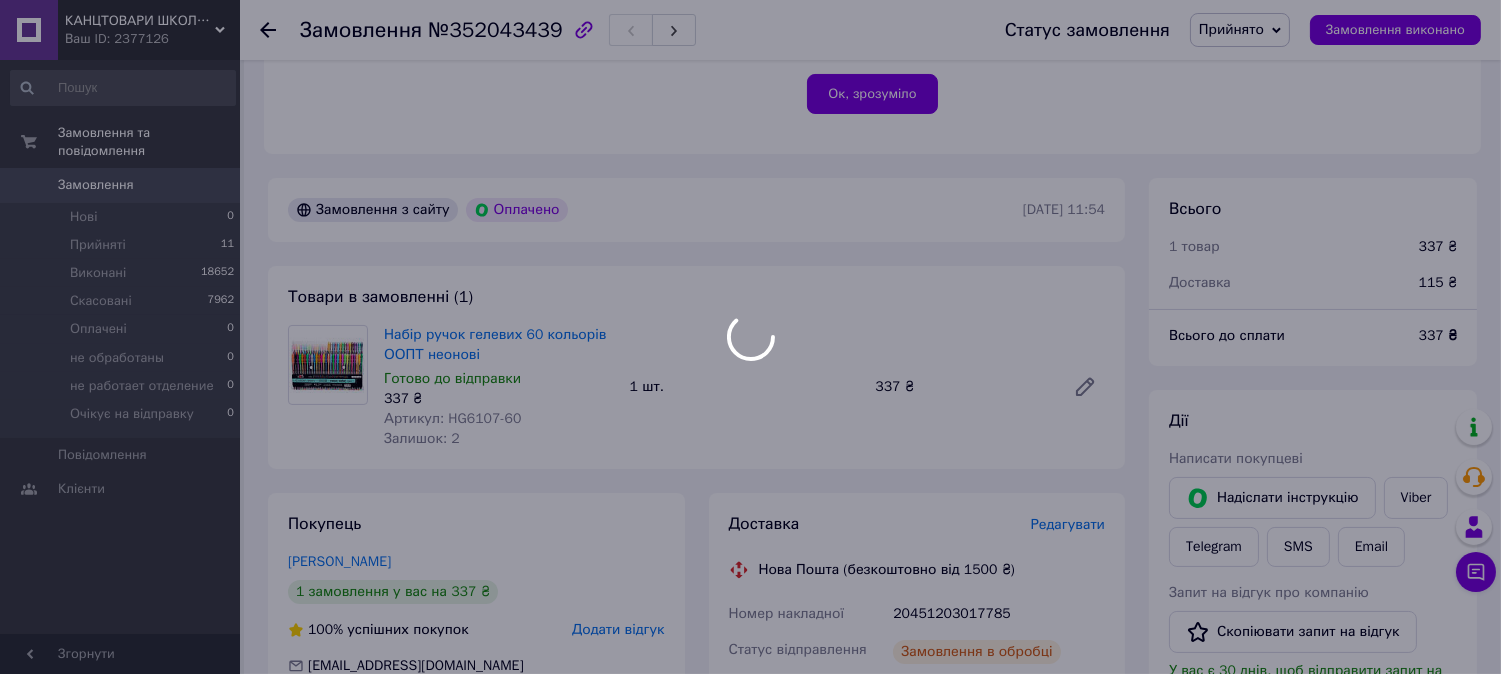 click at bounding box center (750, 337) 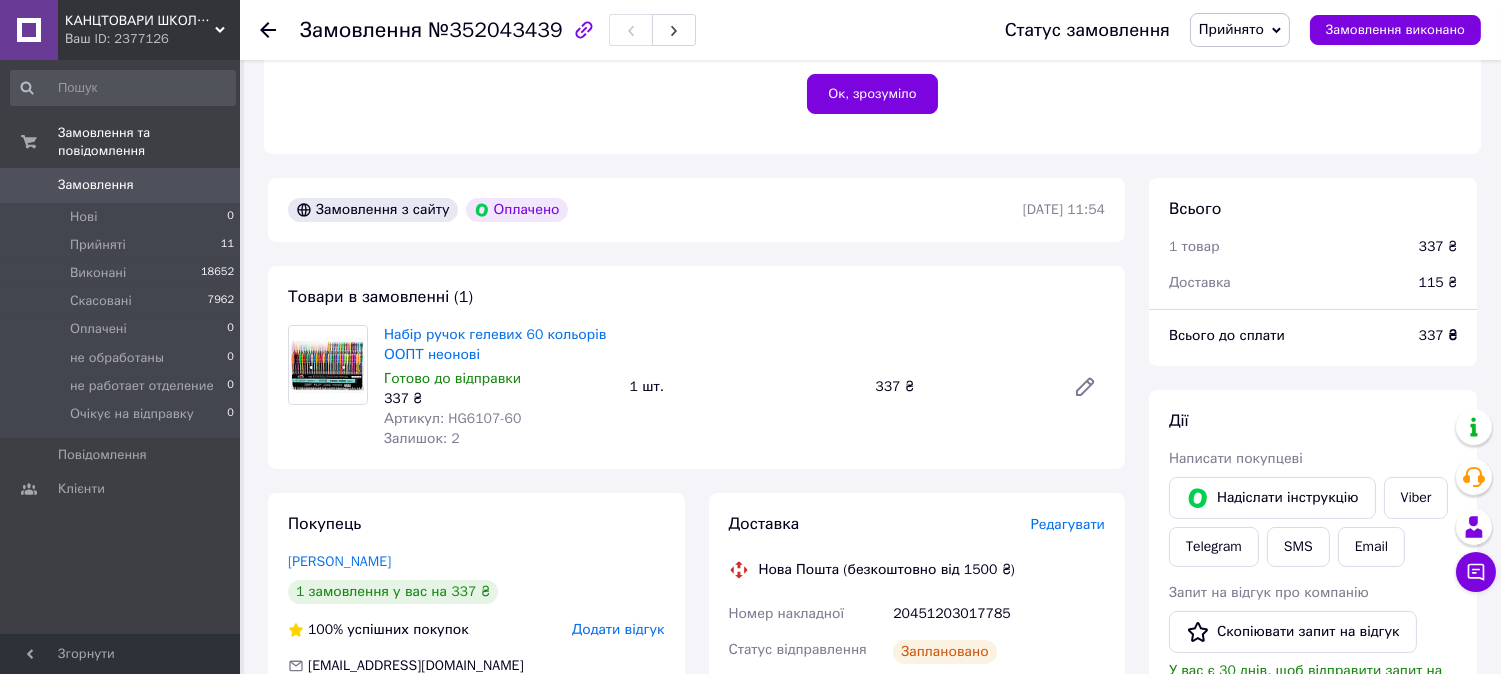 click on "Viber" at bounding box center (1416, 498) 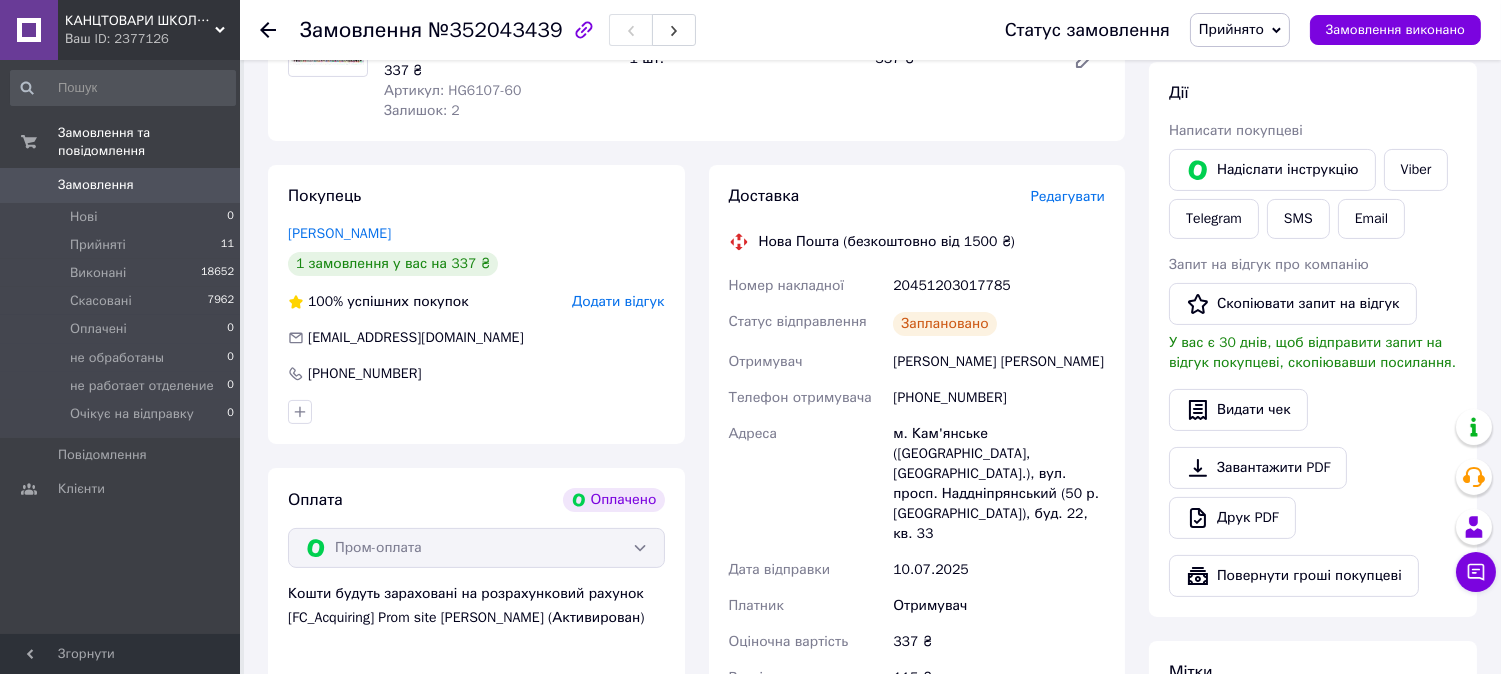 scroll, scrollTop: 796, scrollLeft: 0, axis: vertical 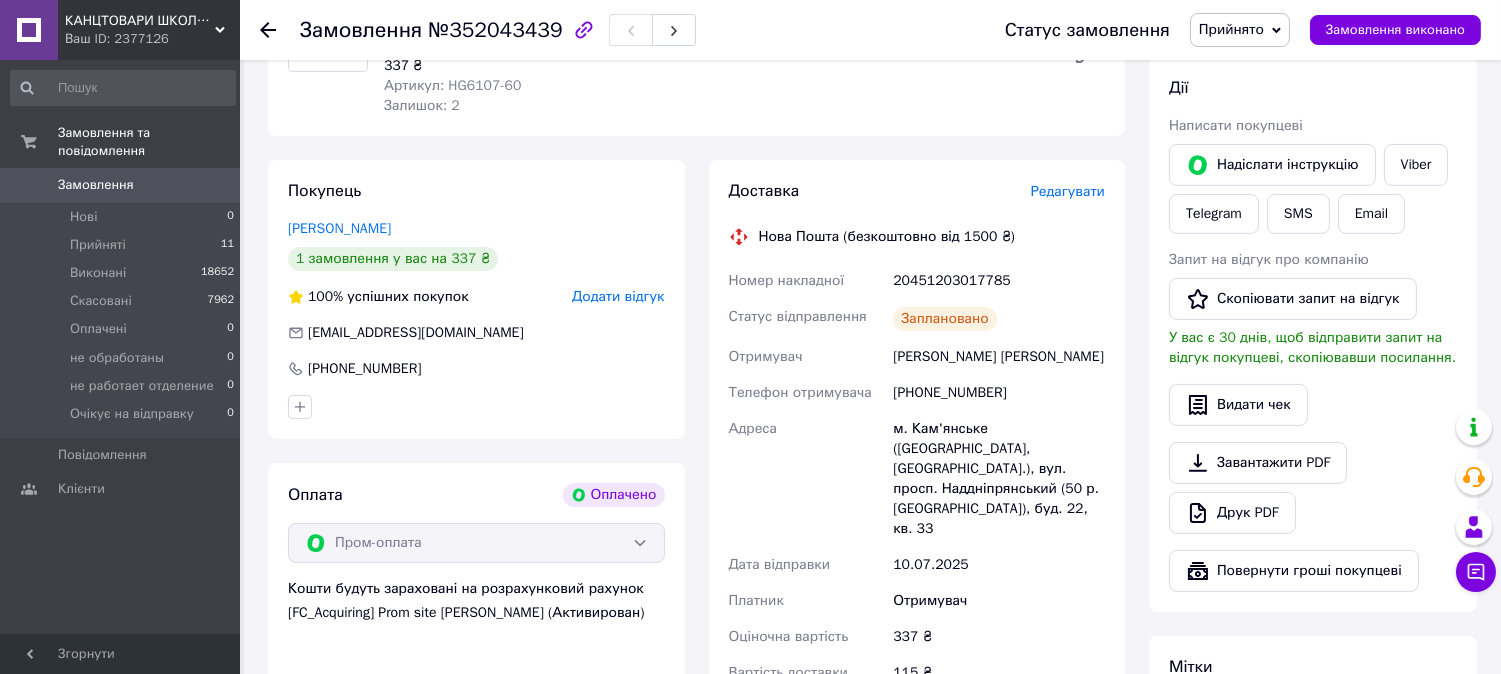 click on "20451203017785" at bounding box center (999, 281) 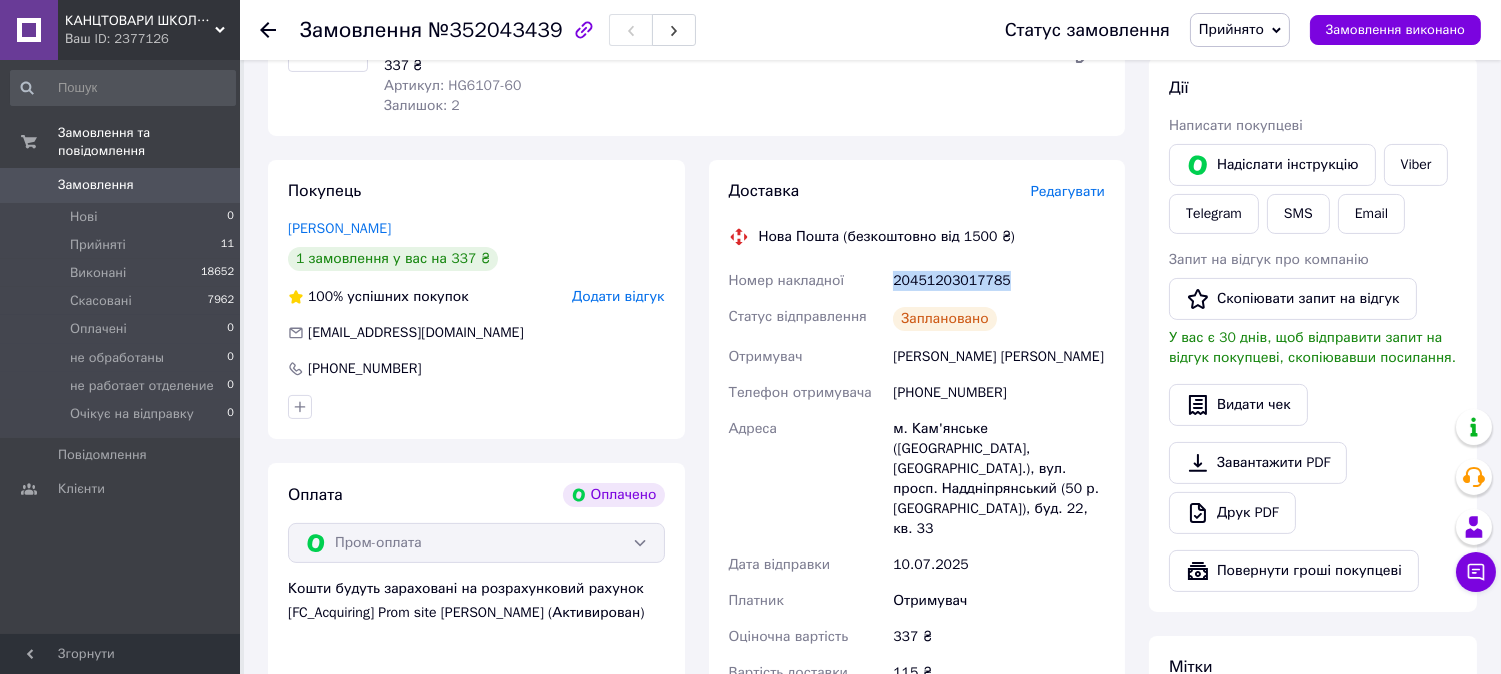 click on "20451203017785" at bounding box center [999, 281] 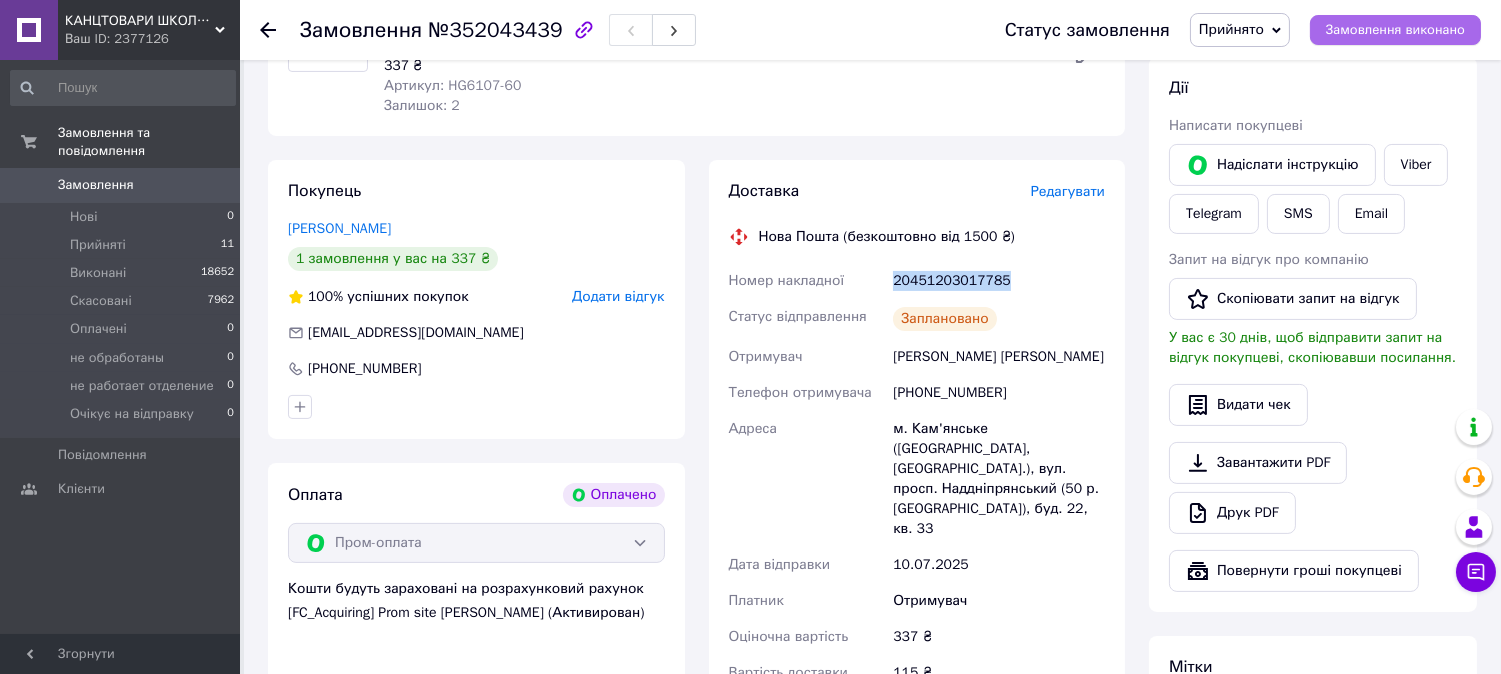 click on "Замовлення виконано" at bounding box center [1395, 30] 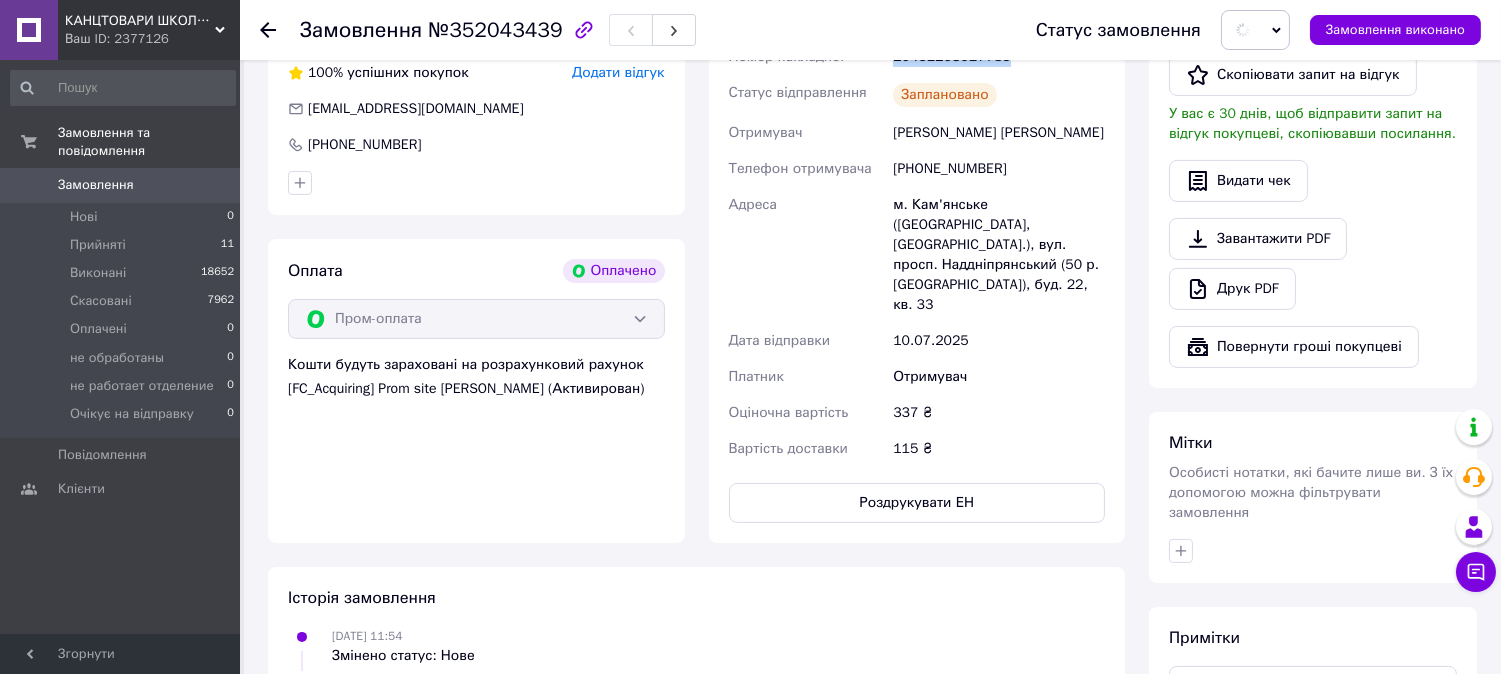 scroll, scrollTop: 1018, scrollLeft: 0, axis: vertical 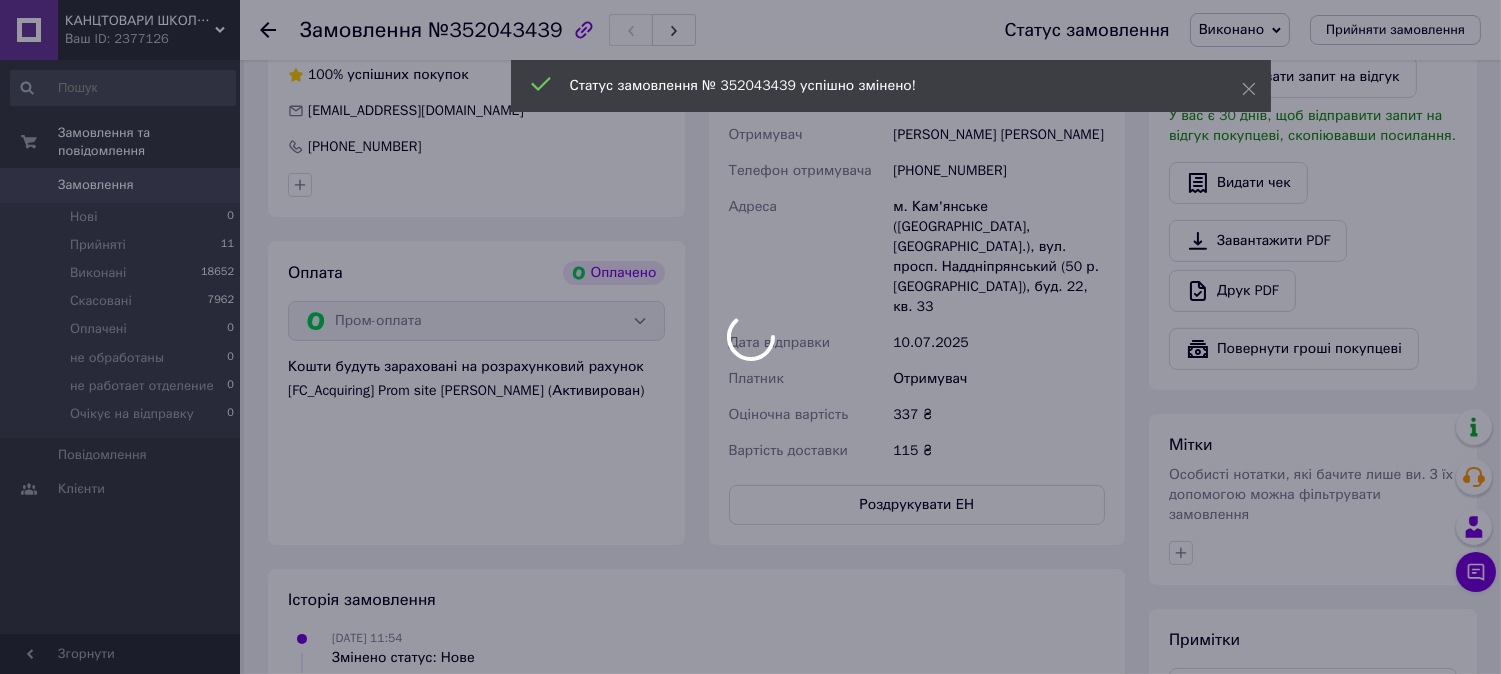 click on "[PHONE_NUMBER]" at bounding box center (999, 171) 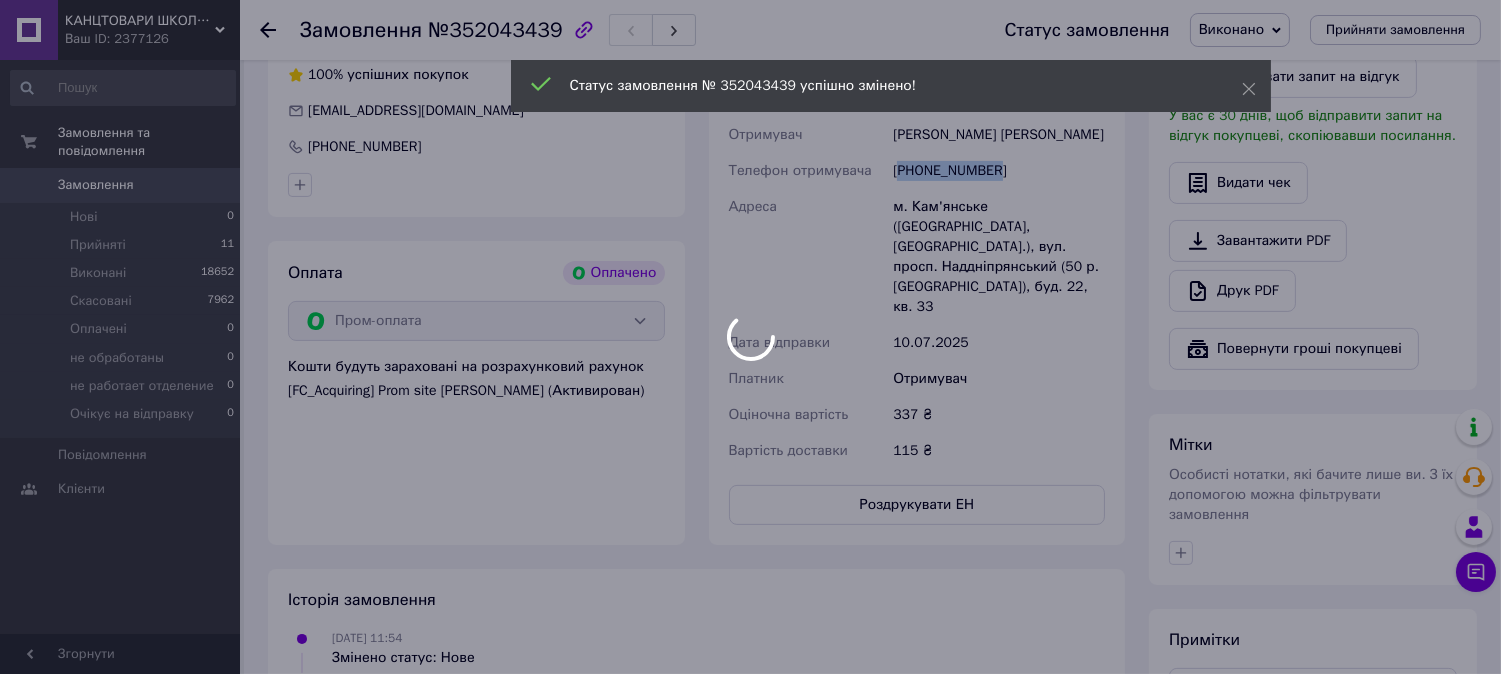 click on "КАНЦТОВАРИ ШКОЛА ТВОРЧІСТЬ Ваш ID: 2377126 Сайт КАНЦТОВАРИ ШКОЛА ТВОРЧІСТЬ Кабінет покупця Перевірити стан системи Сторінка на порталі КАНЦТОВАРЫ ШКОЛА ТВОРЧЕСТВО Довідка Вийти Замовлення та повідомлення Замовлення 0 Нові 0 Прийняті 11 Виконані 18652 Скасовані 7962 Оплачені 0 не обработаны 0 не работает отделение 0 Очікує на відправку 0 Повідомлення 0 Клієнти Згорнути
Замовлення №352043439 Статус замовлення Виконано Прийнято Скасовано Оплачено не обработаны не работает отделение Очікує на відправку   1 2 3 100%" at bounding box center [750, 27] 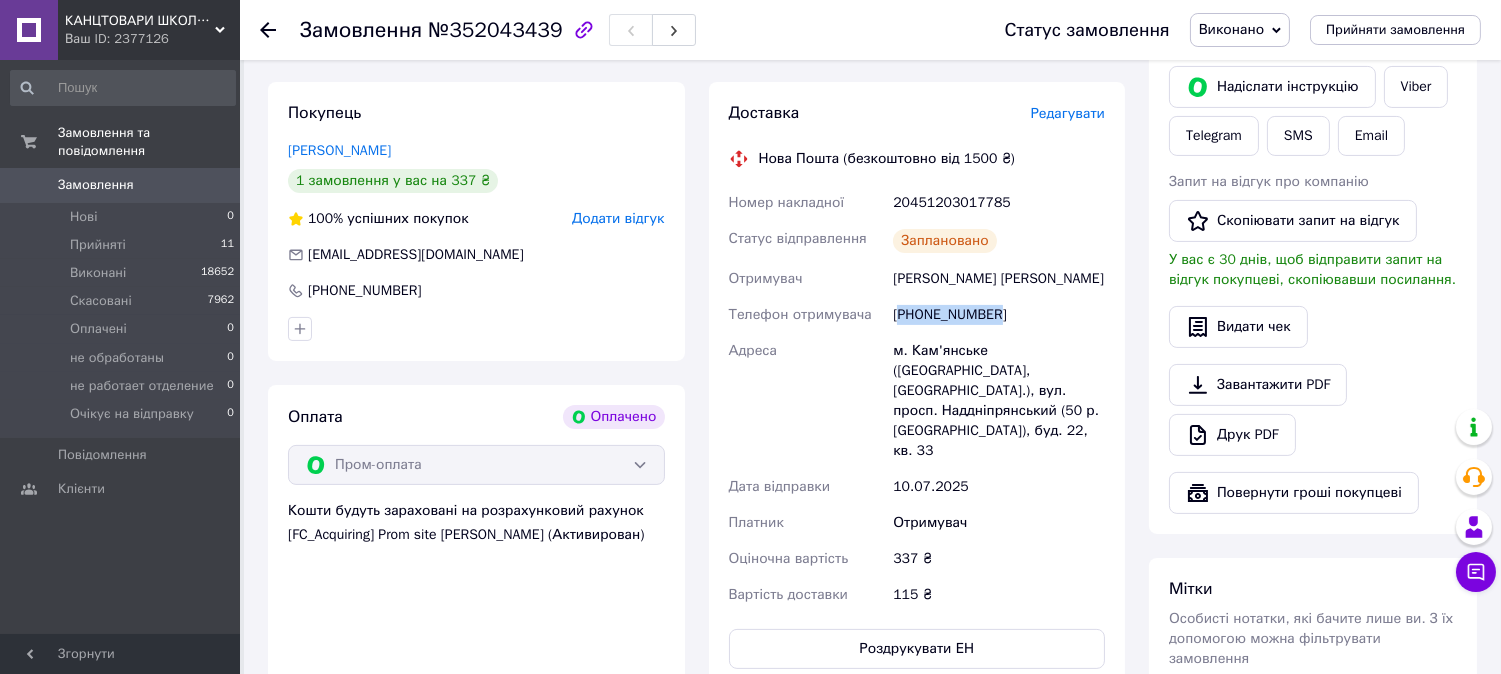 scroll, scrollTop: 907, scrollLeft: 0, axis: vertical 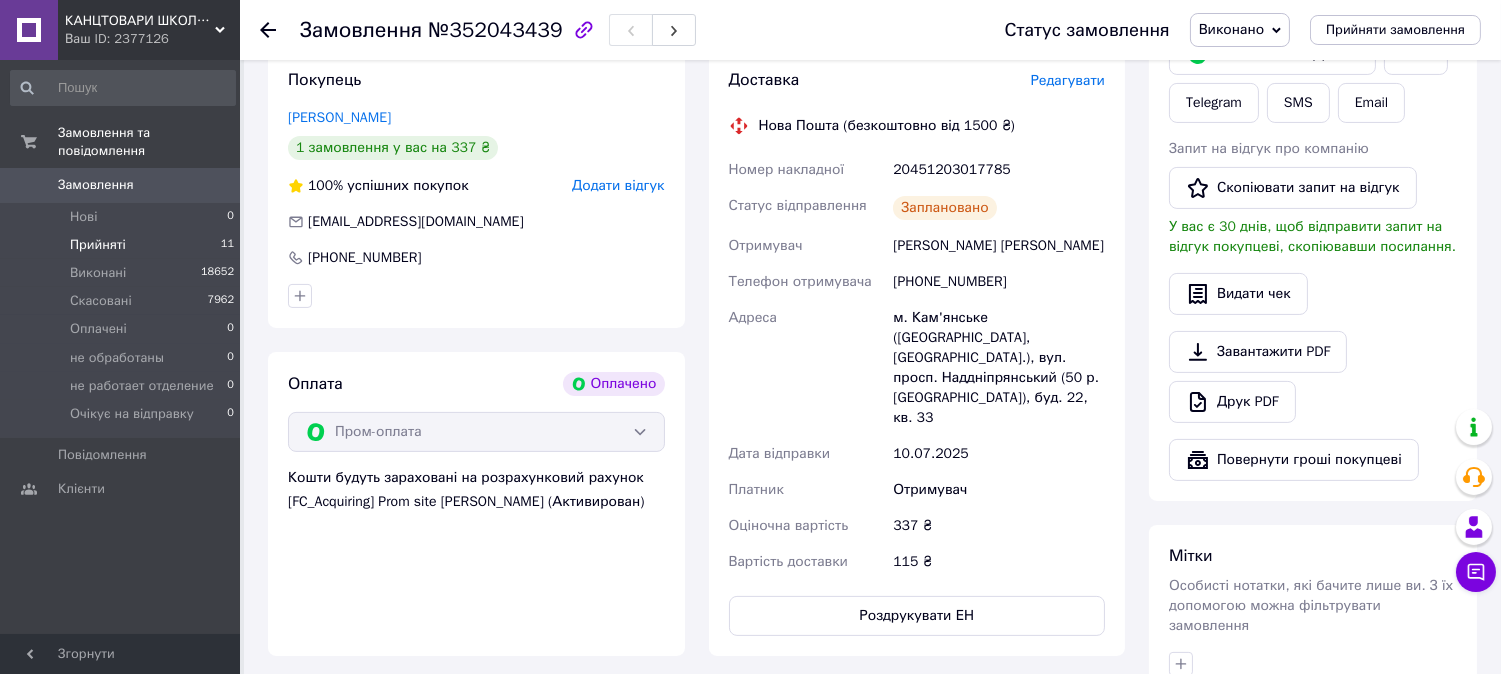 click on "Прийняті" at bounding box center [98, 245] 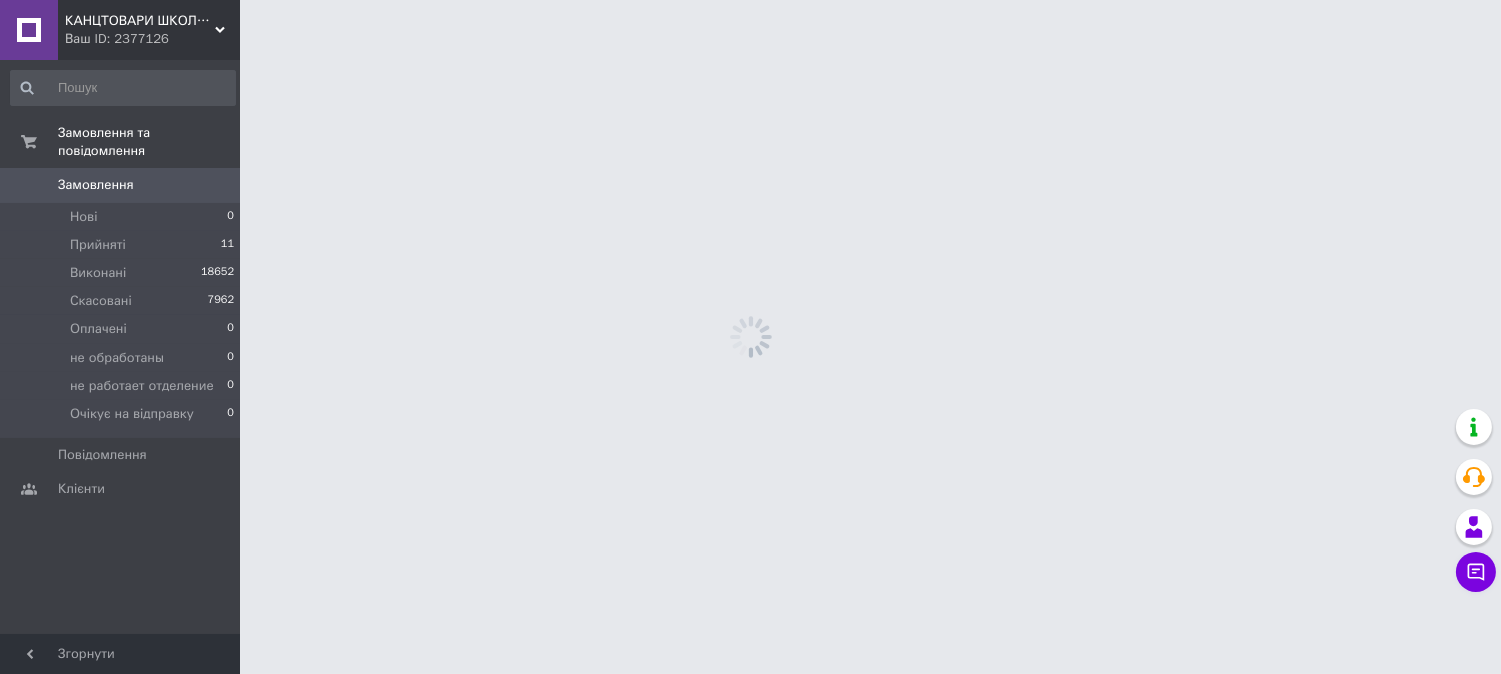 scroll, scrollTop: 0, scrollLeft: 0, axis: both 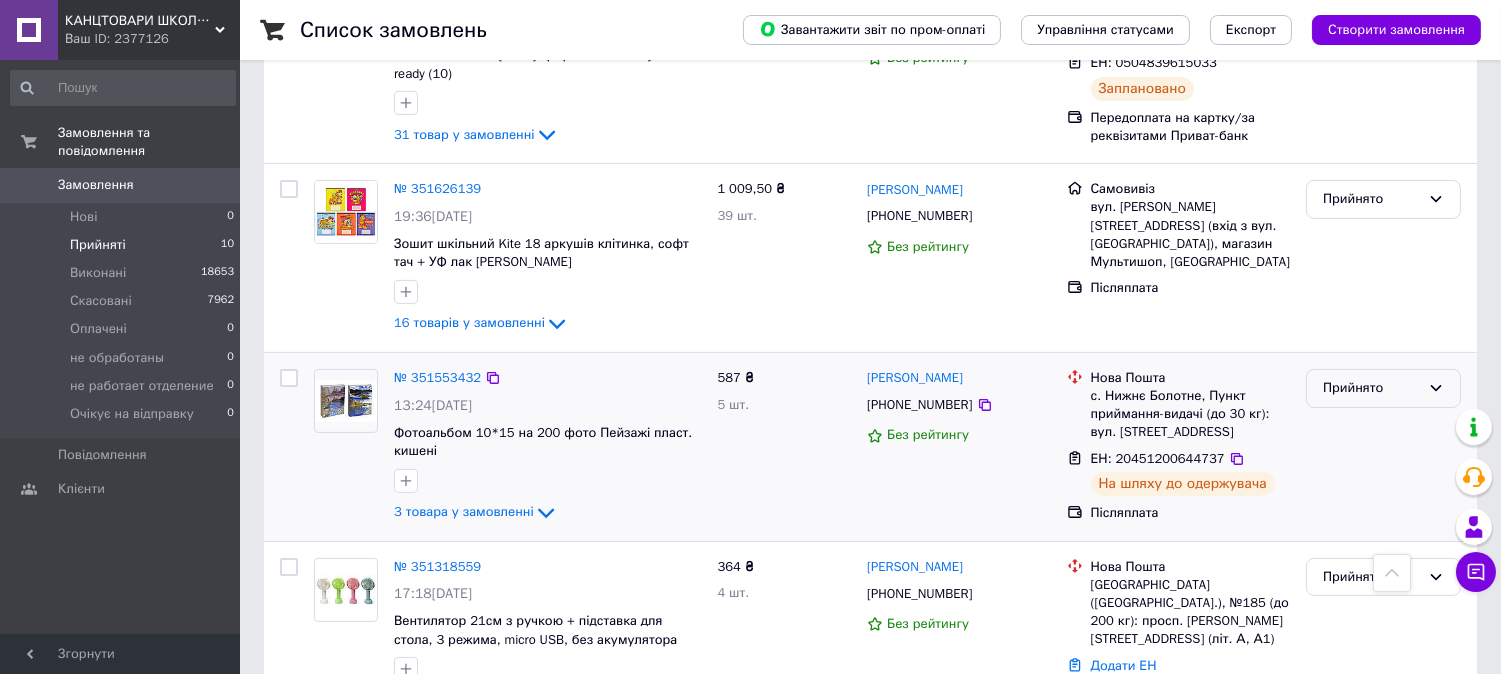 click on "Прийнято" at bounding box center (1371, 388) 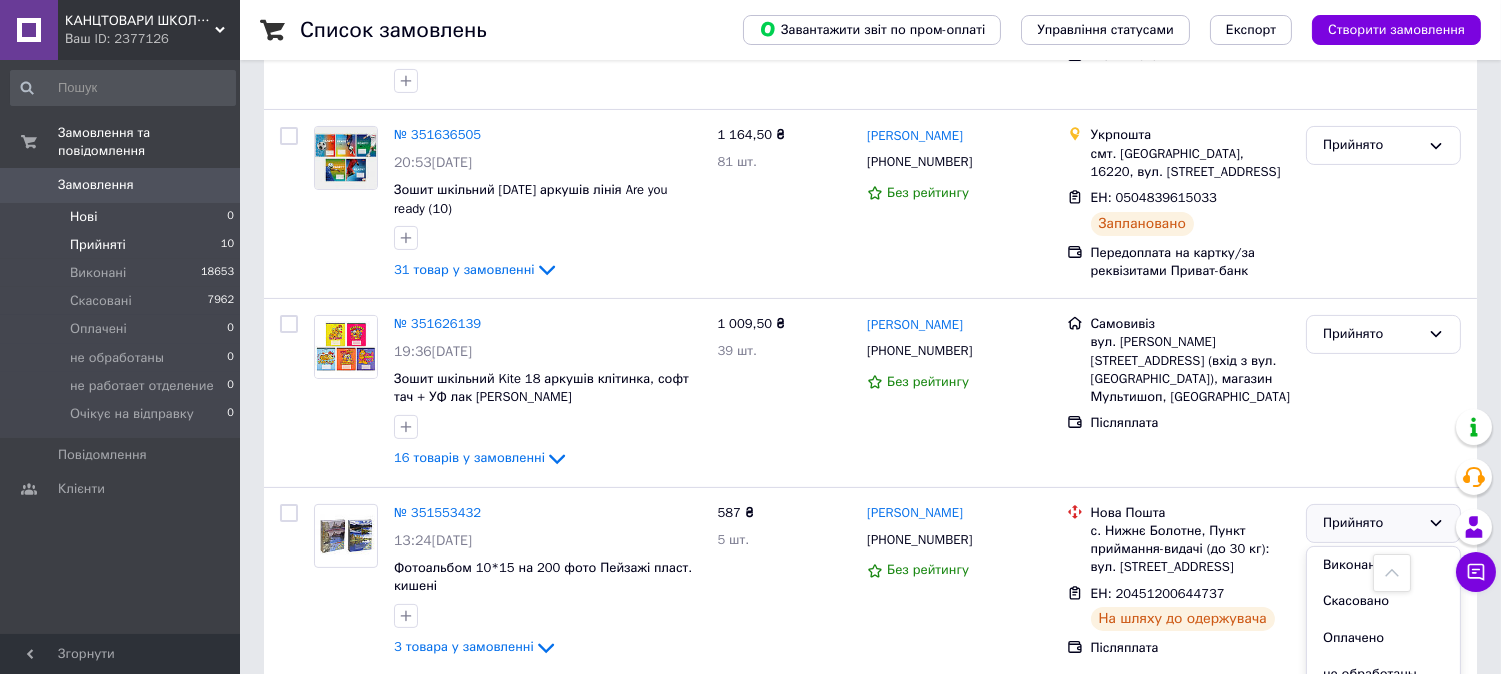 scroll, scrollTop: 666, scrollLeft: 0, axis: vertical 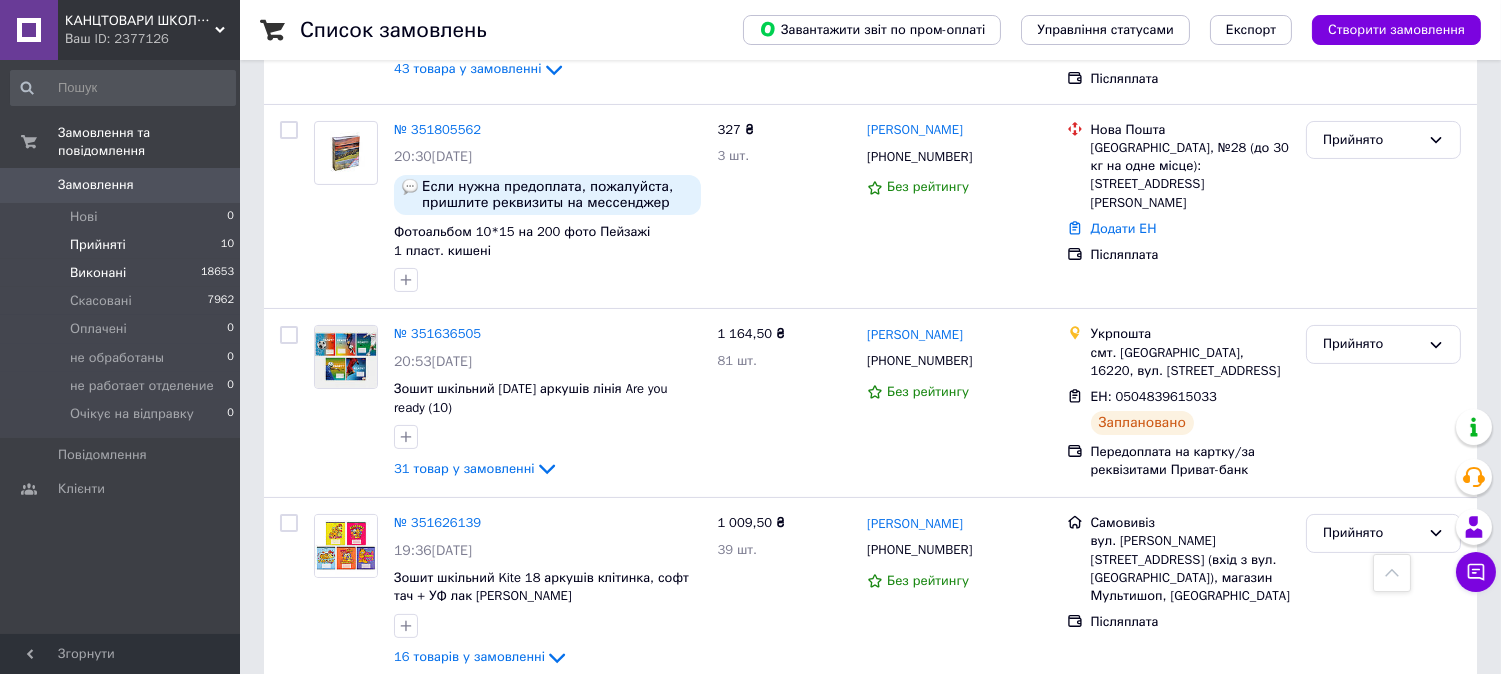 click on "Виконані 18653" at bounding box center (123, 273) 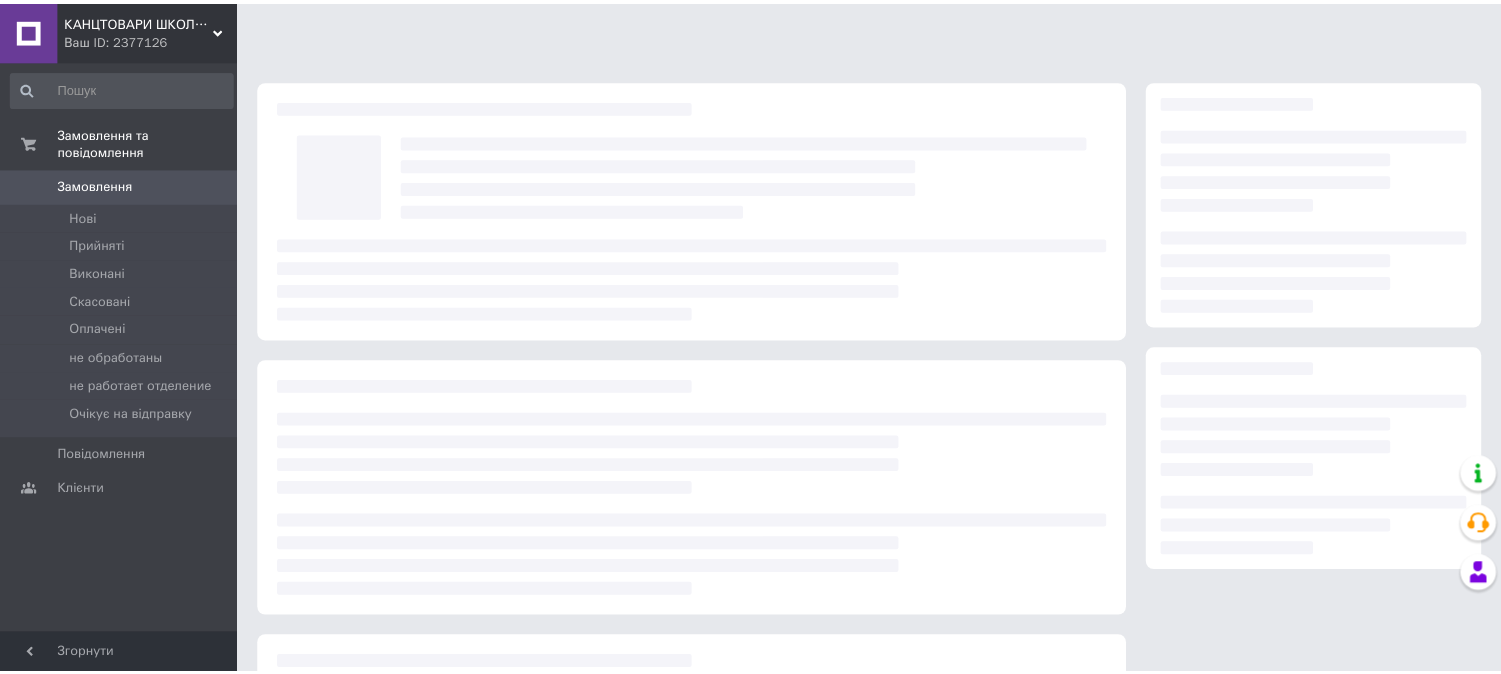 scroll, scrollTop: 0, scrollLeft: 0, axis: both 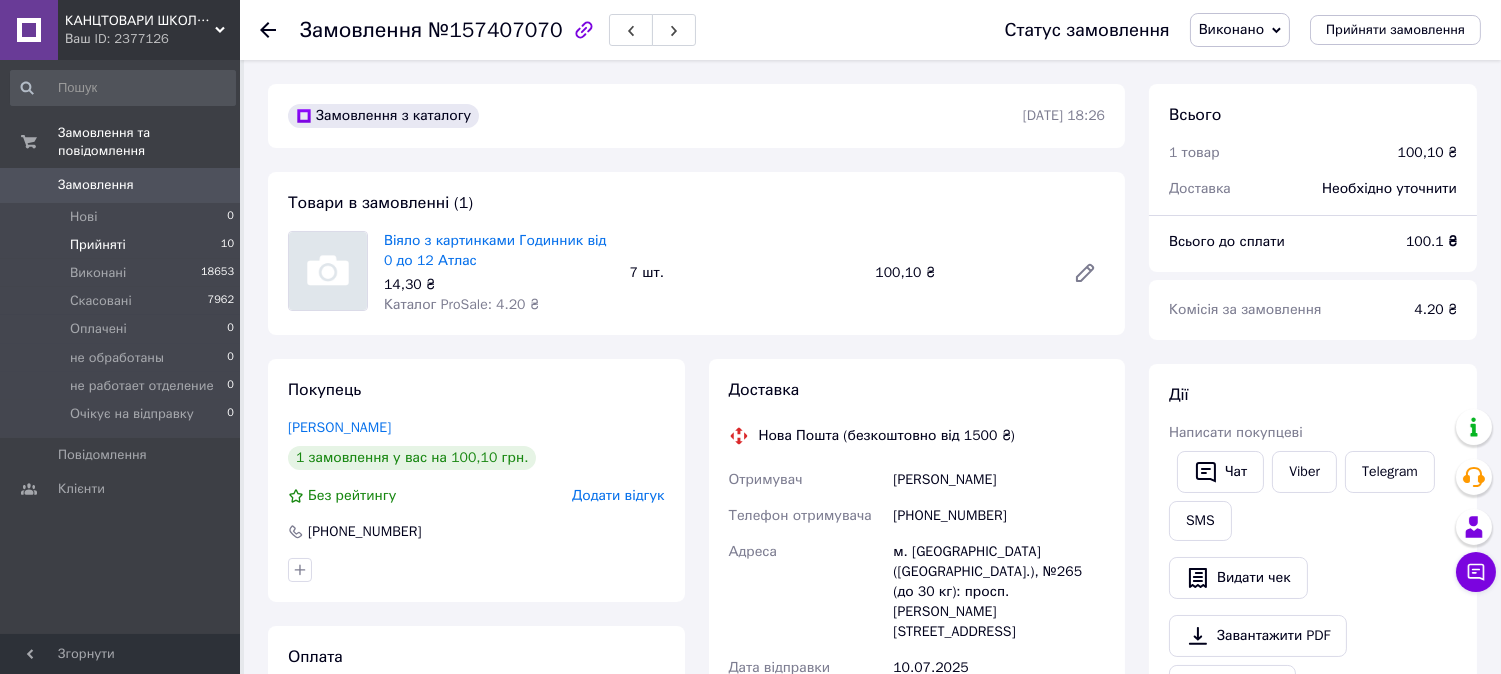 click on "Прийняті" at bounding box center (98, 245) 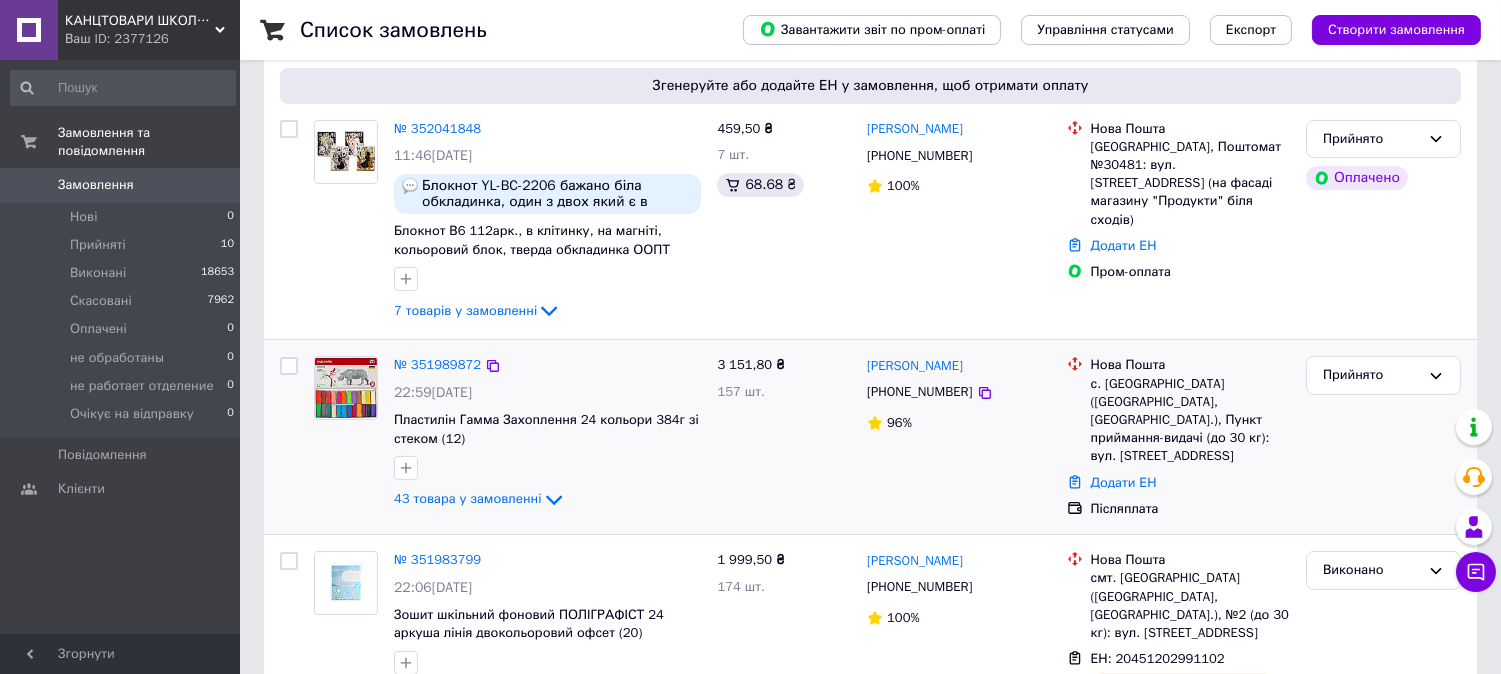 scroll, scrollTop: 444, scrollLeft: 0, axis: vertical 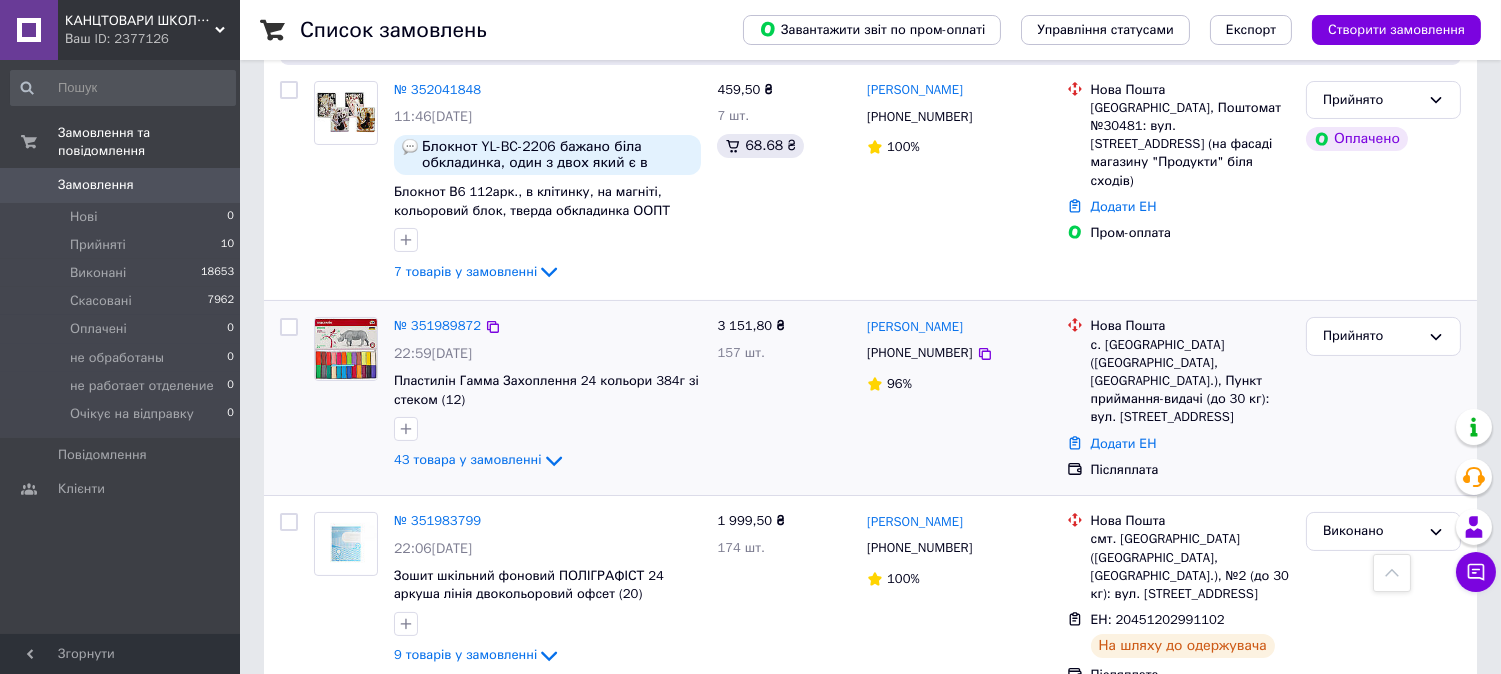 click at bounding box center (346, 349) 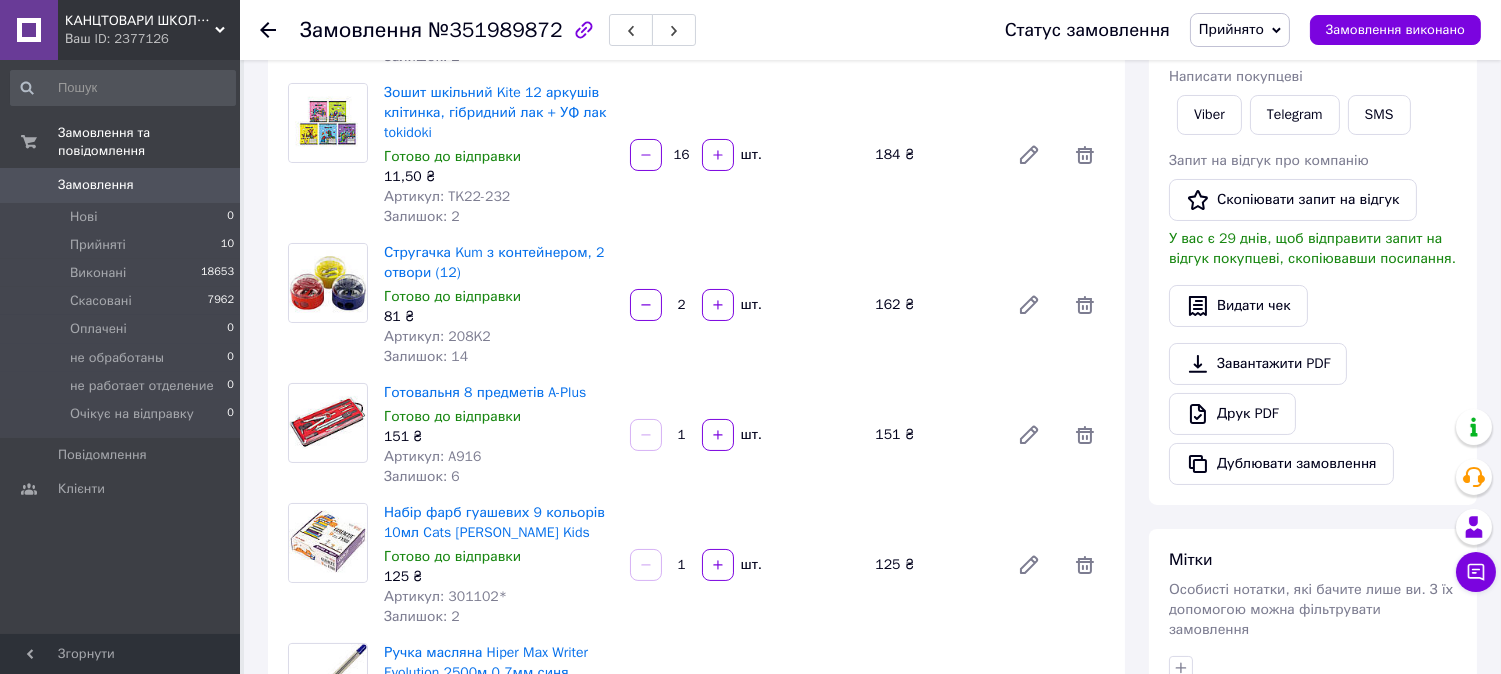 scroll, scrollTop: 67, scrollLeft: 0, axis: vertical 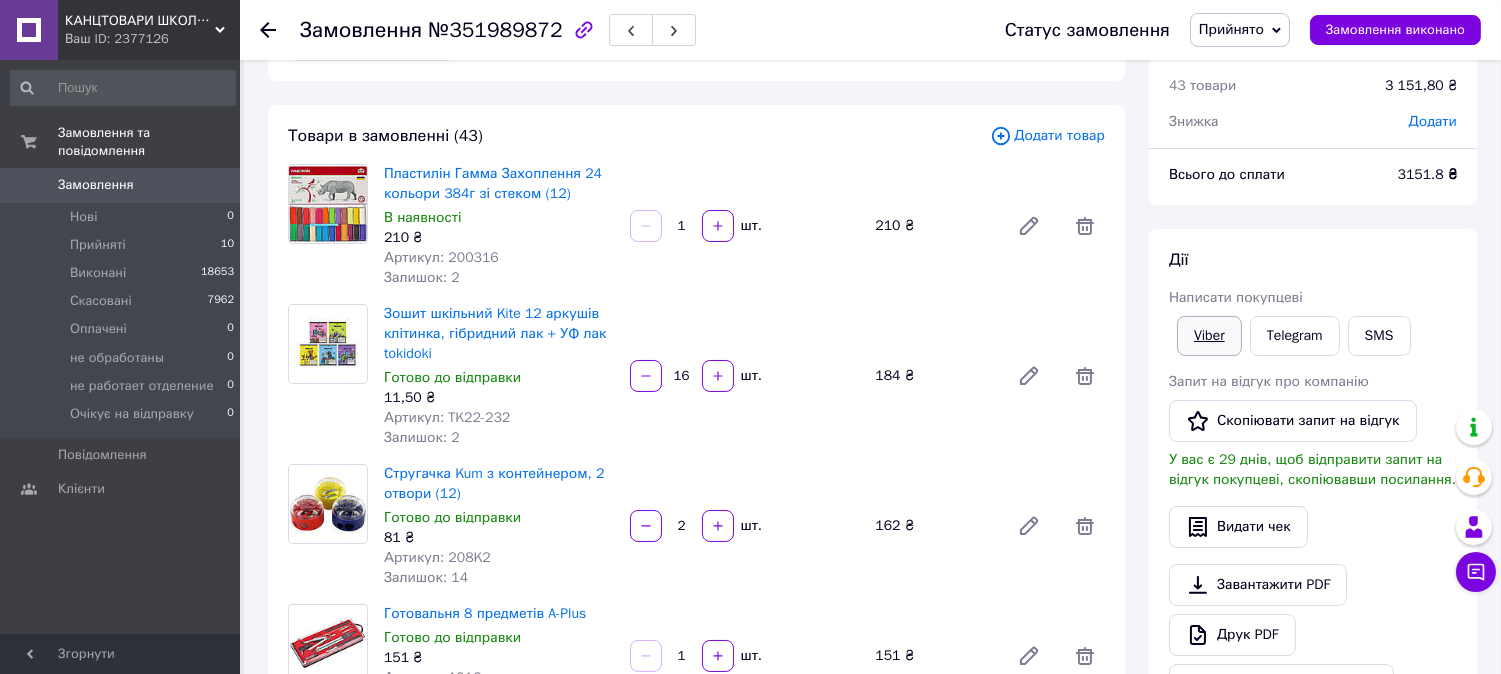 click on "Viber" at bounding box center [1209, 336] 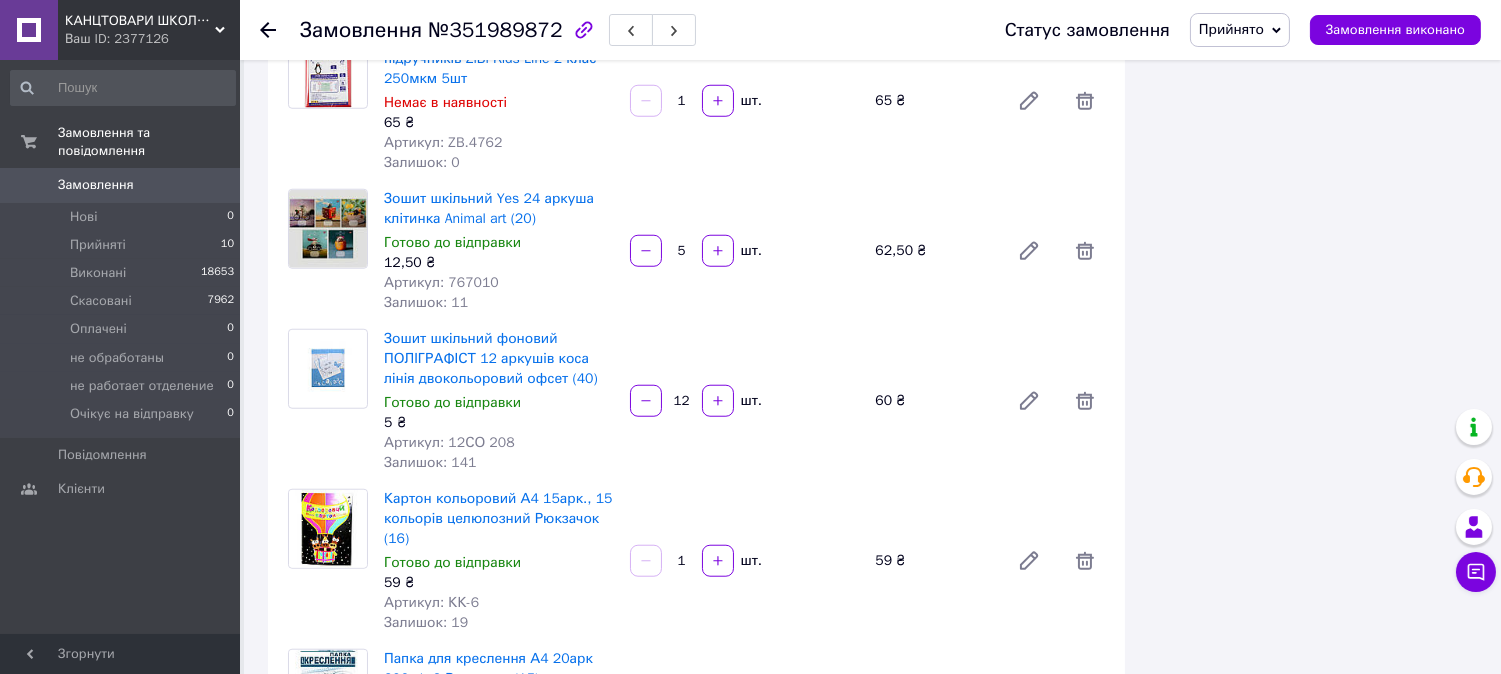 scroll, scrollTop: 3777, scrollLeft: 0, axis: vertical 